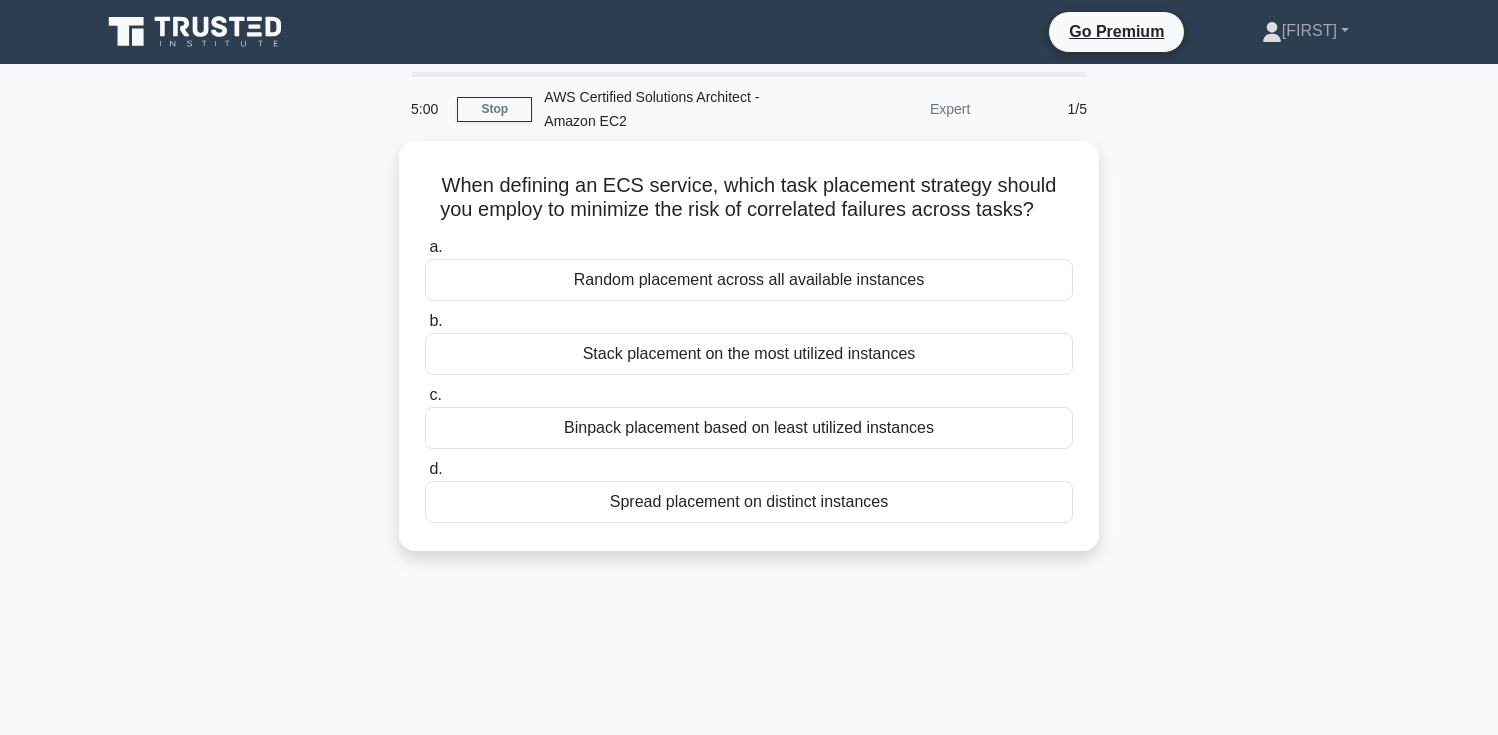 scroll, scrollTop: 0, scrollLeft: 0, axis: both 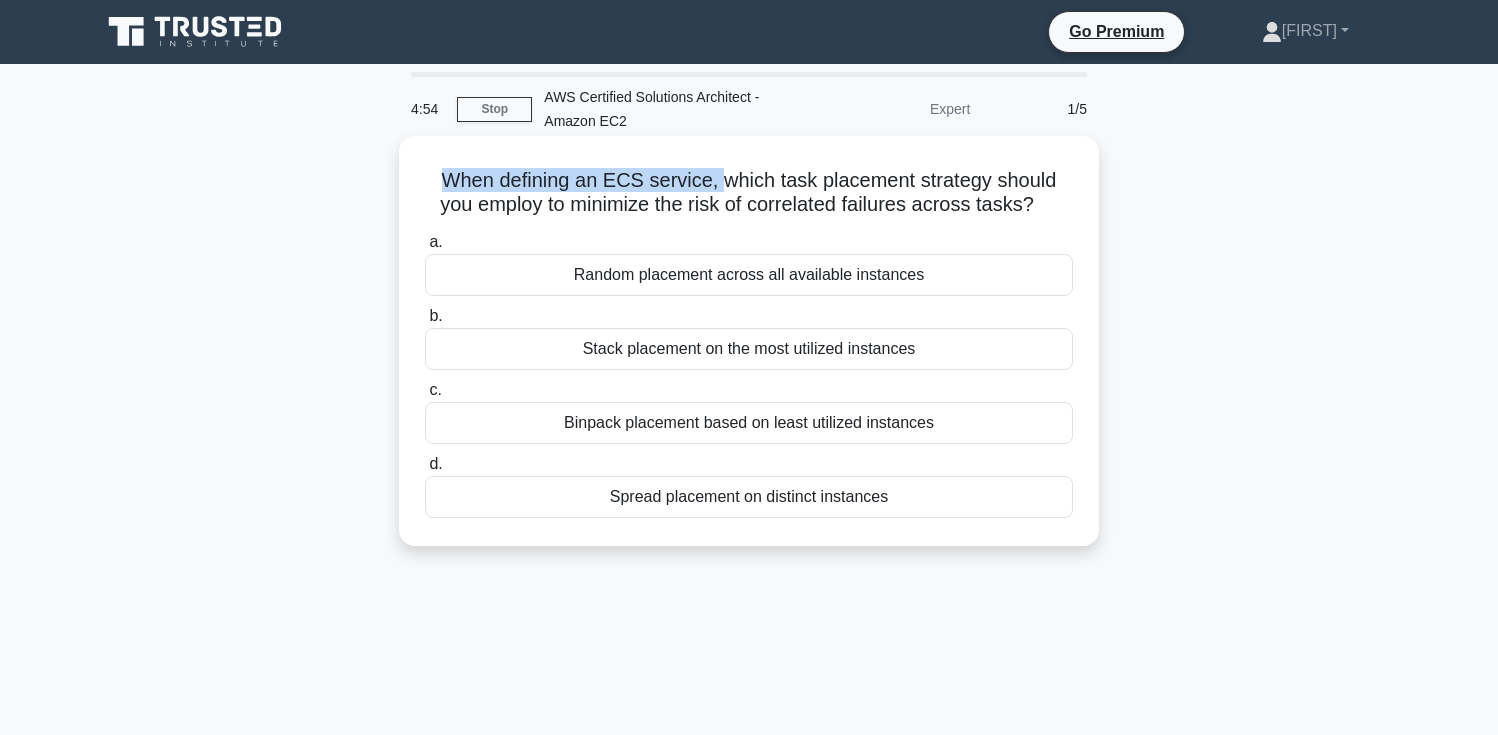 drag, startPoint x: 430, startPoint y: 187, endPoint x: 700, endPoint y: 191, distance: 270.02963 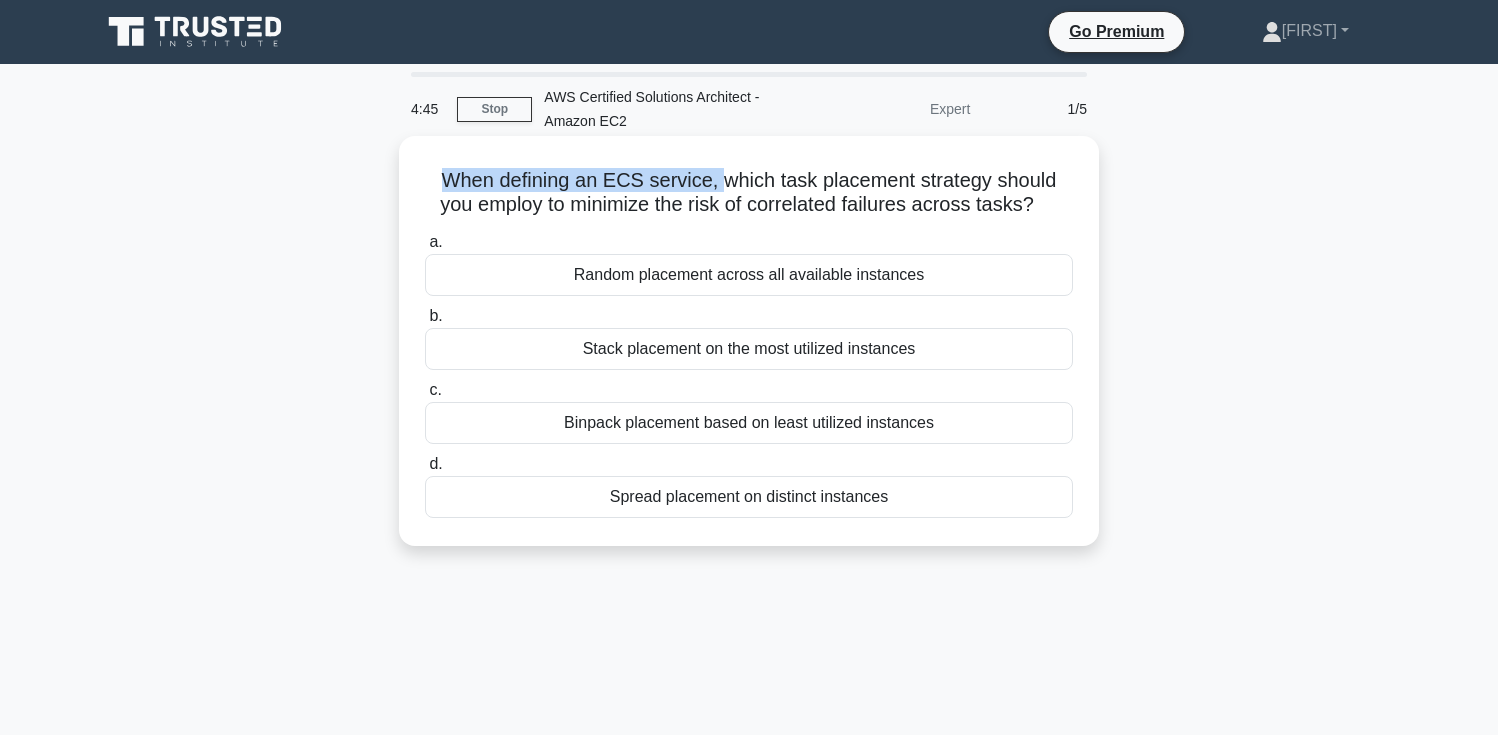 click on "Spread placement on distinct instances" at bounding box center [749, 497] 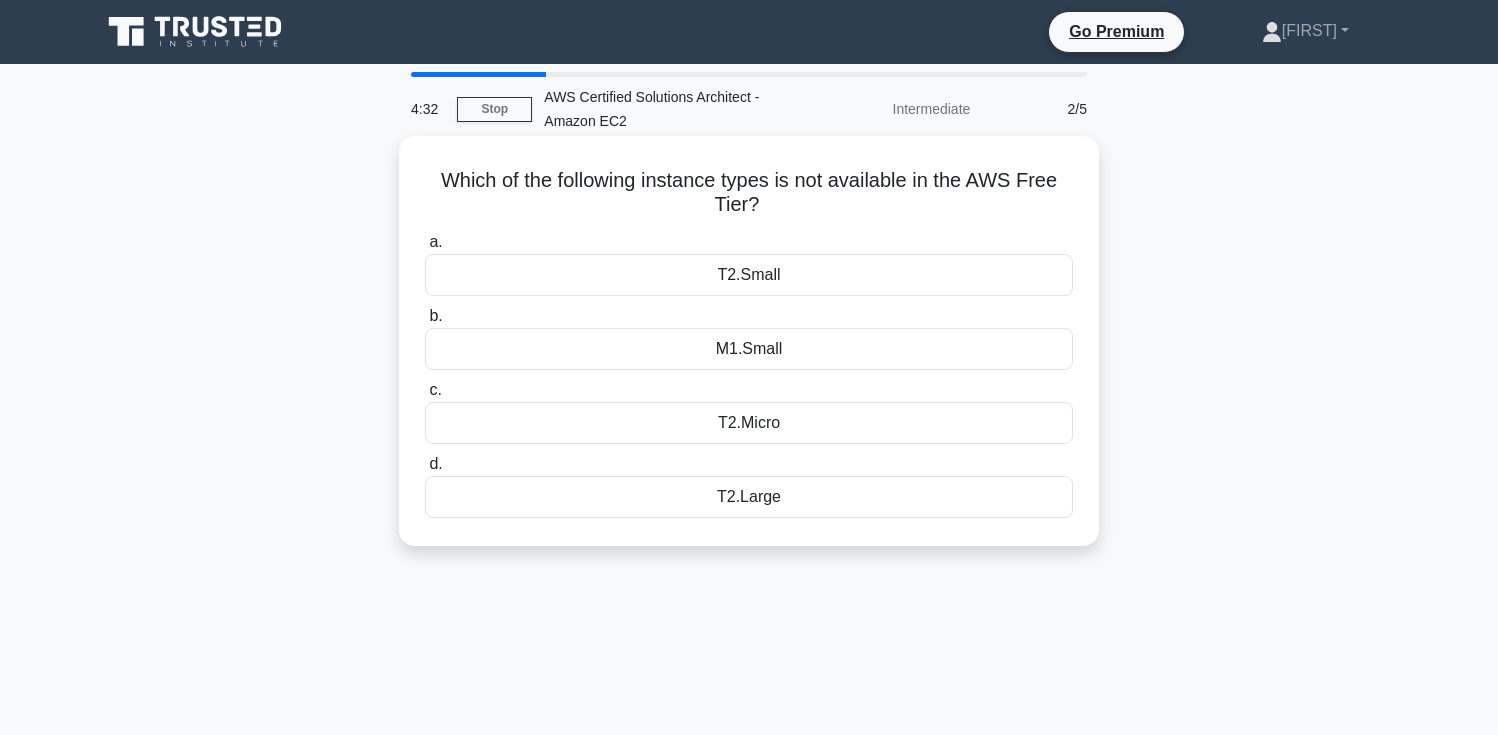 click on "T2.Large" at bounding box center [749, 497] 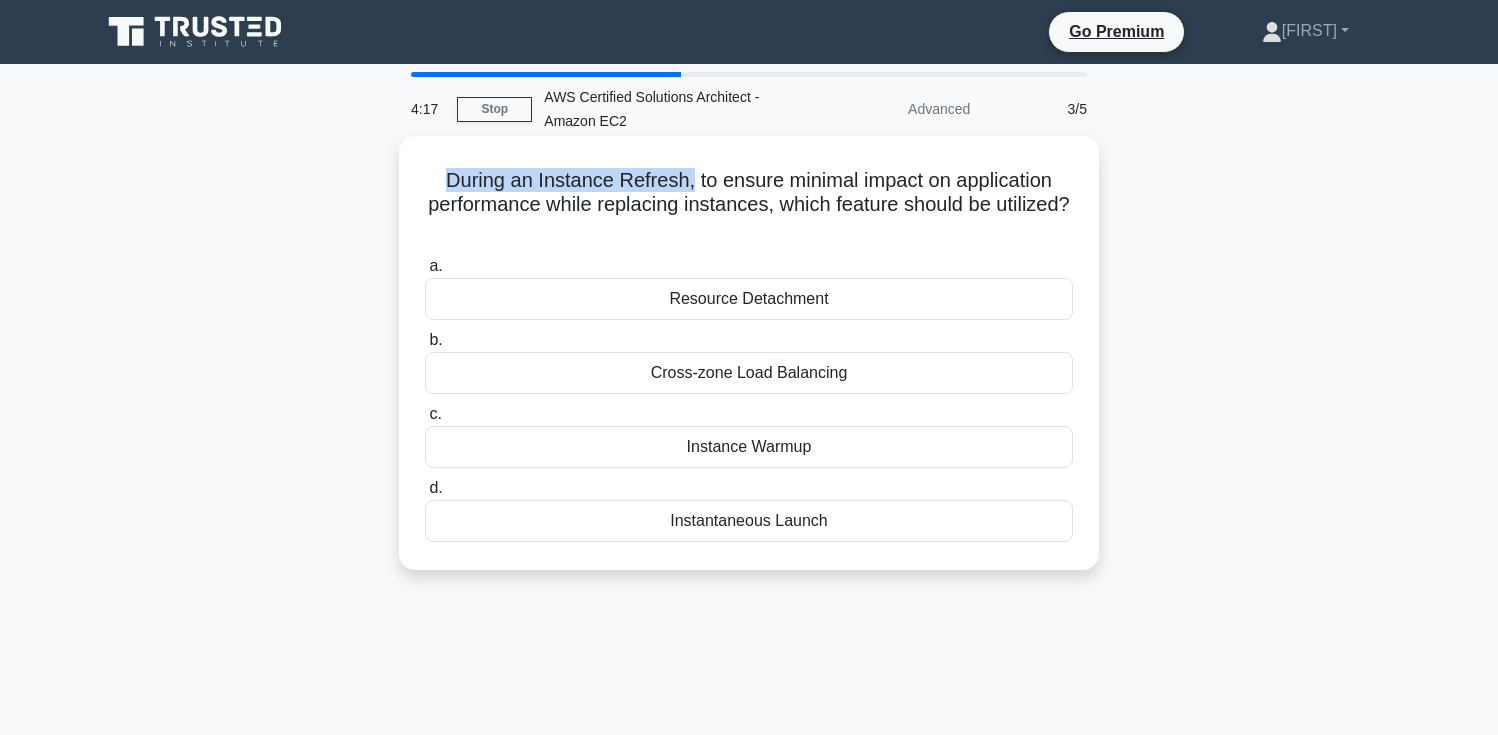 drag, startPoint x: 449, startPoint y: 182, endPoint x: 696, endPoint y: 173, distance: 247.16391 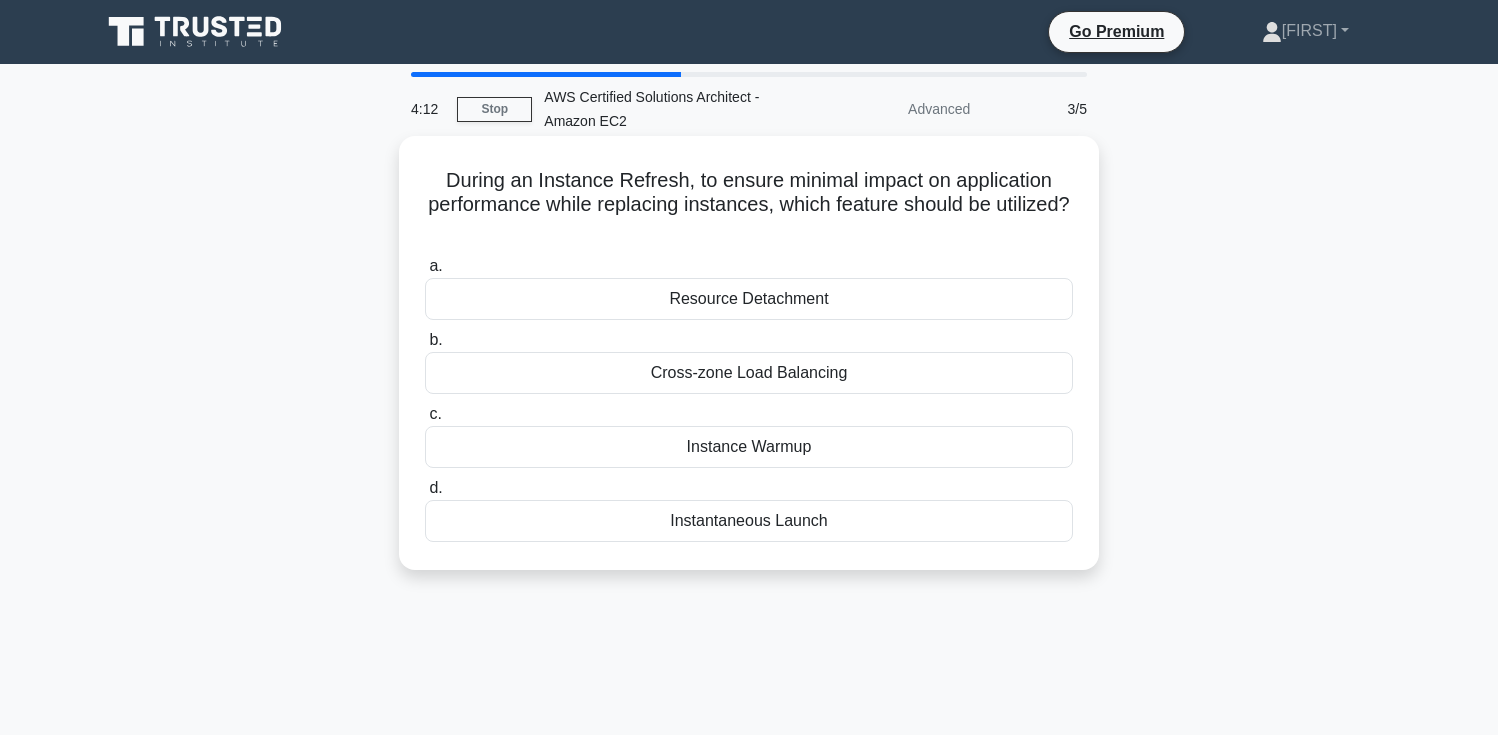 click on "During an Instance Refresh, to ensure minimal impact on application performance while replacing instances, which feature should be utilized?
.spinner_0XTQ{transform-origin:center;animation:spinner_y6GP .75s linear infinite}@keyframes spinner_y6GP{100%{transform:rotate(360deg)}}" at bounding box center [749, 205] 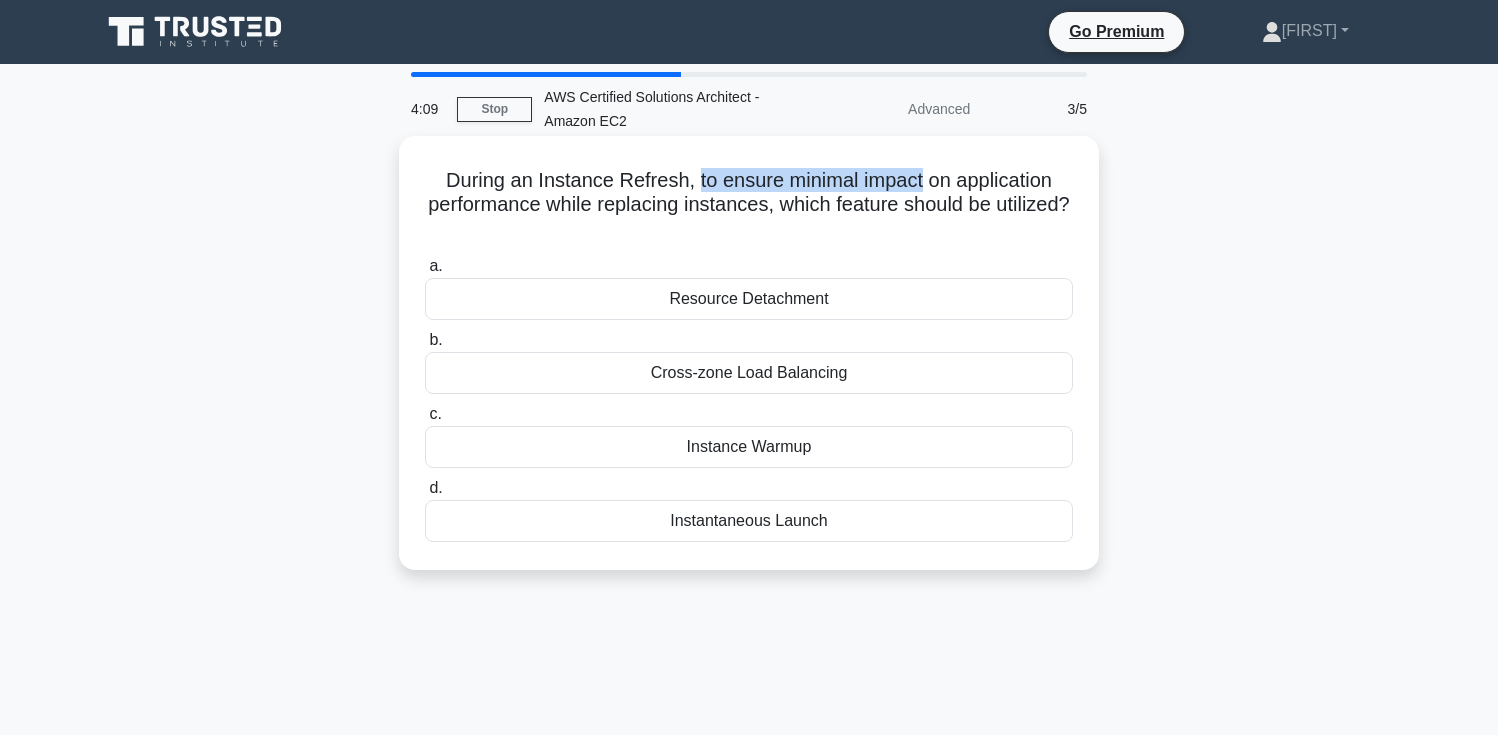 drag, startPoint x: 700, startPoint y: 184, endPoint x: 921, endPoint y: 187, distance: 221.02036 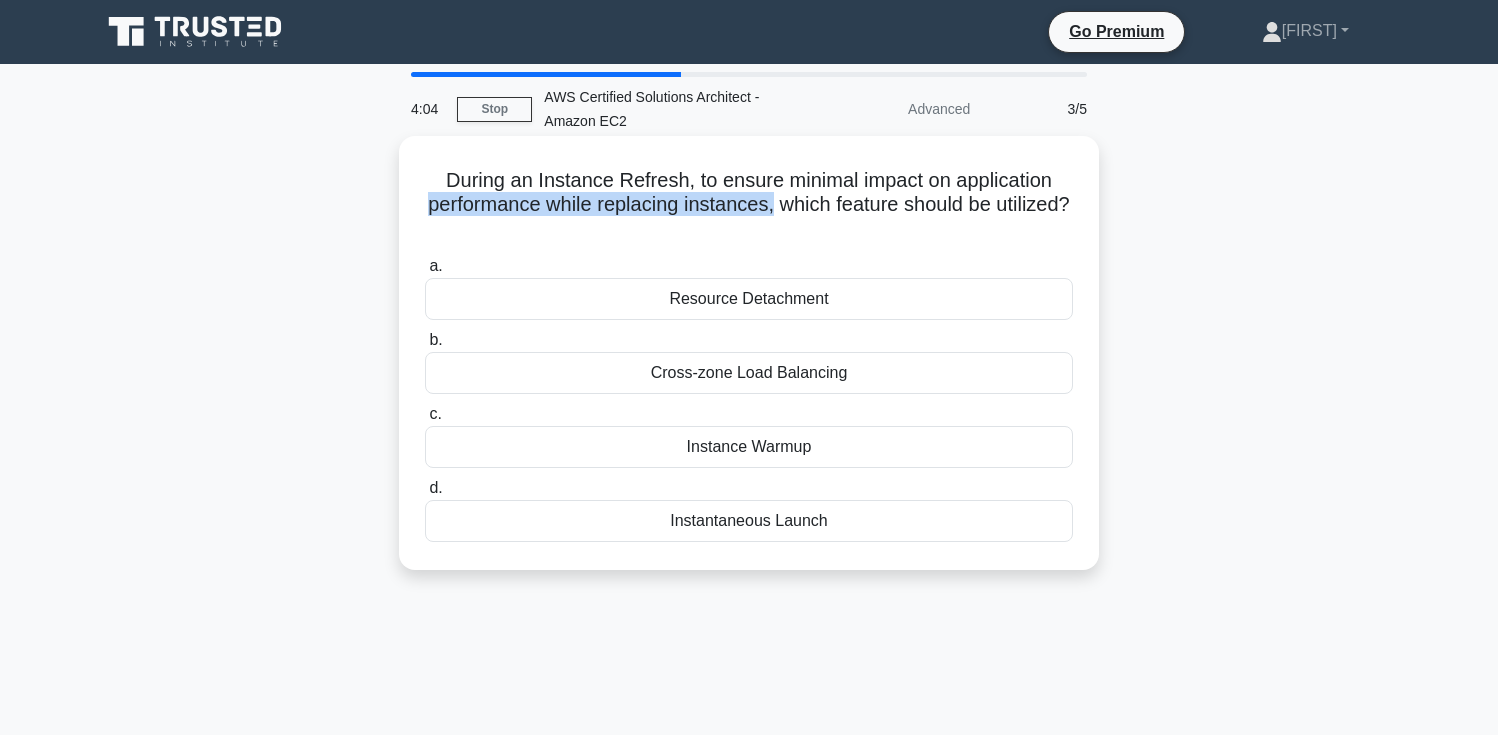 drag, startPoint x: 428, startPoint y: 208, endPoint x: 773, endPoint y: 211, distance: 345.01303 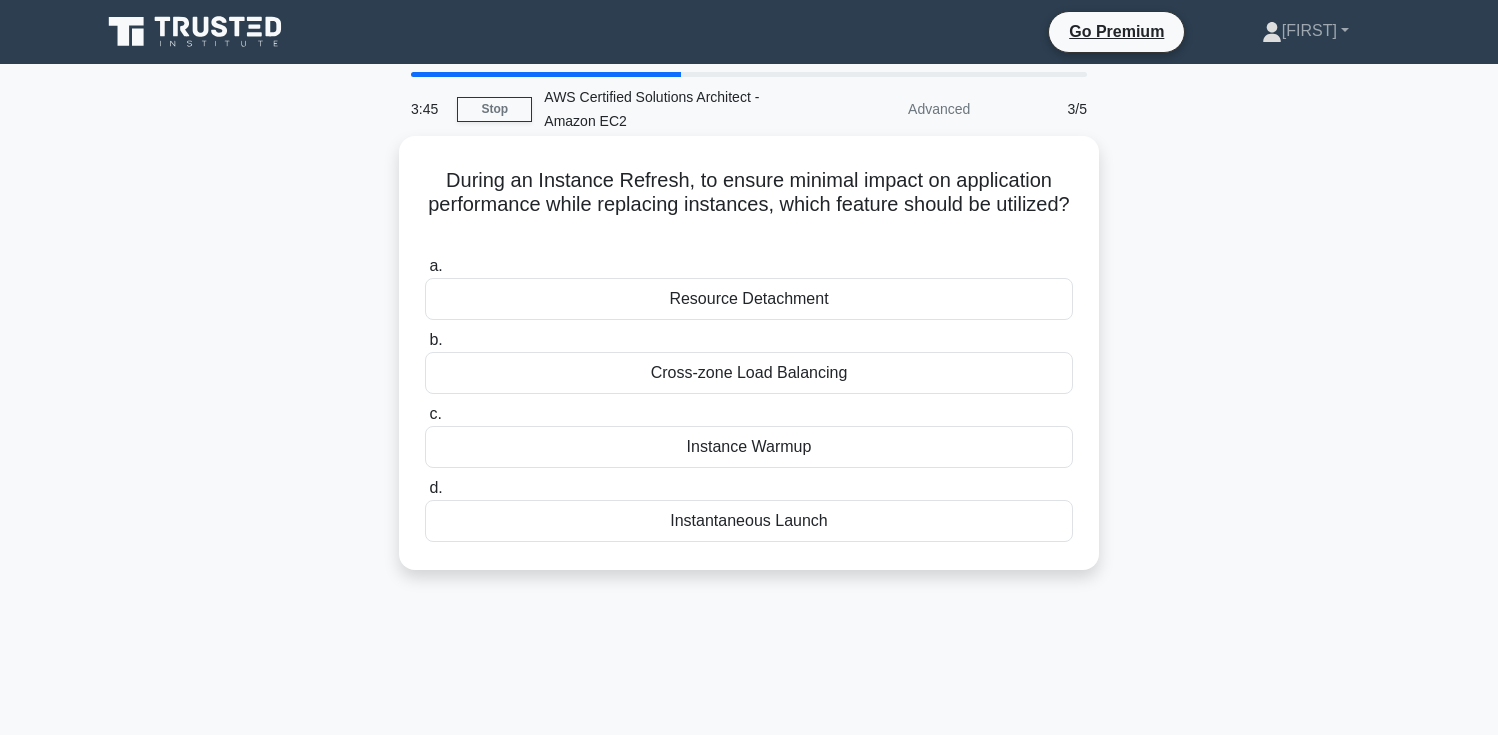 click on "c.
Instance Warmup" at bounding box center [749, 435] 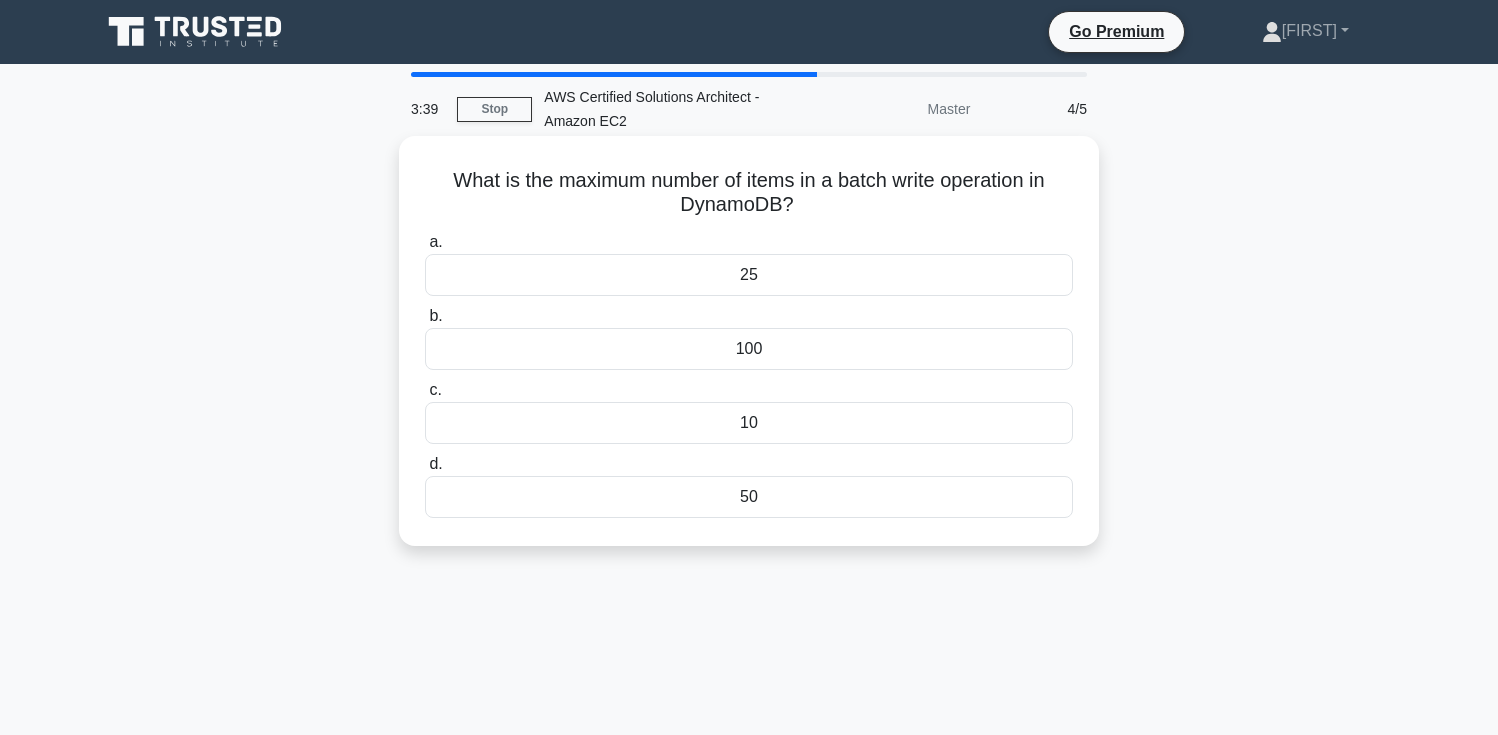 click on "25" at bounding box center (749, 275) 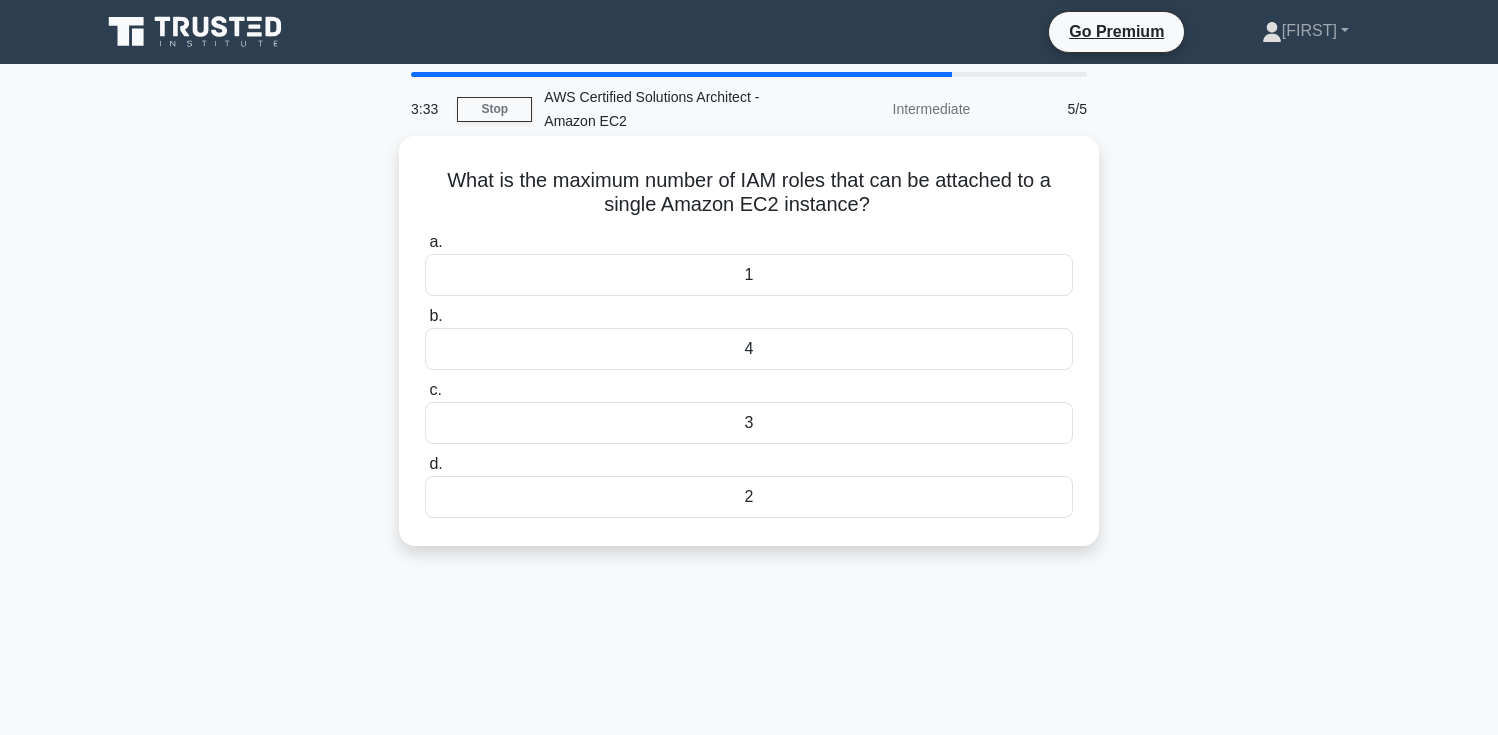 click on "4" at bounding box center [749, 349] 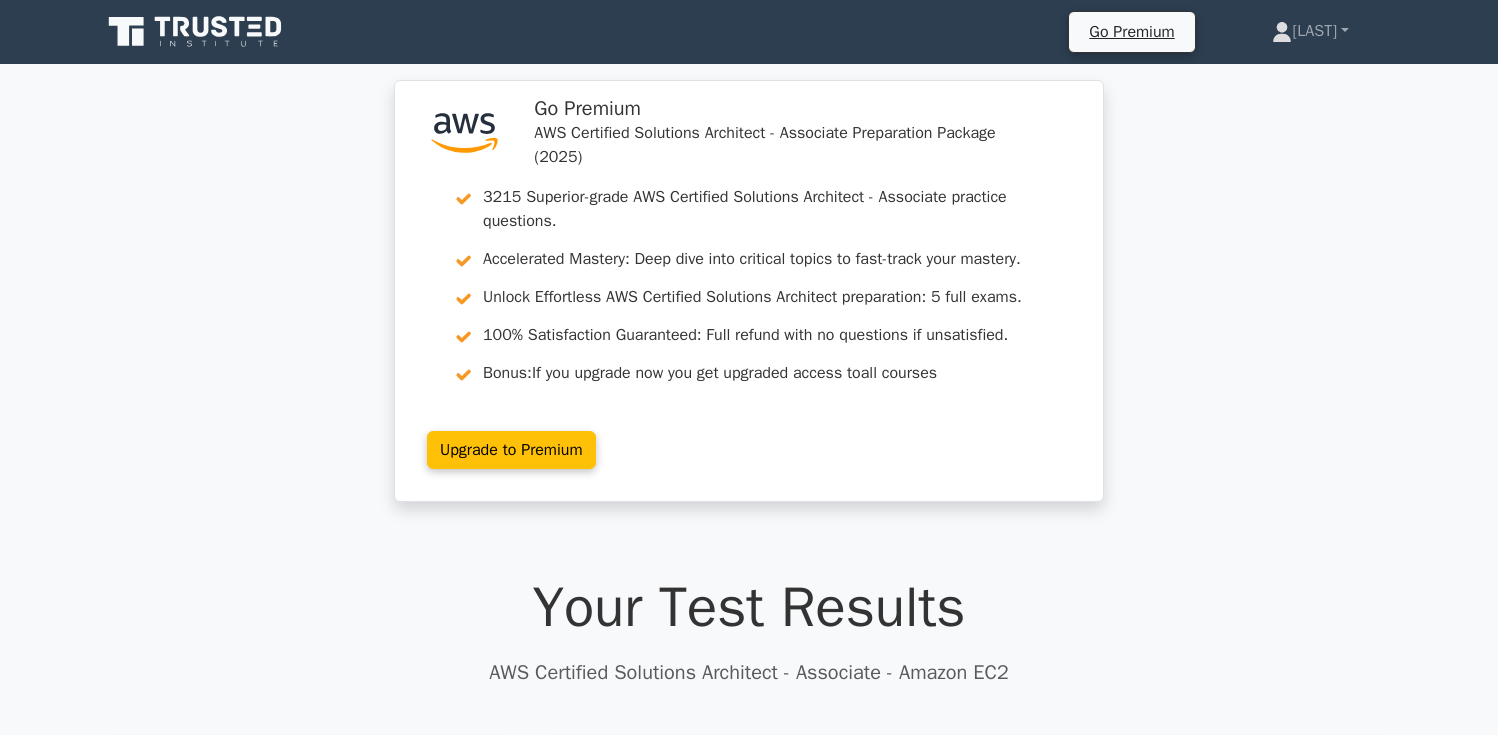 scroll, scrollTop: 0, scrollLeft: 0, axis: both 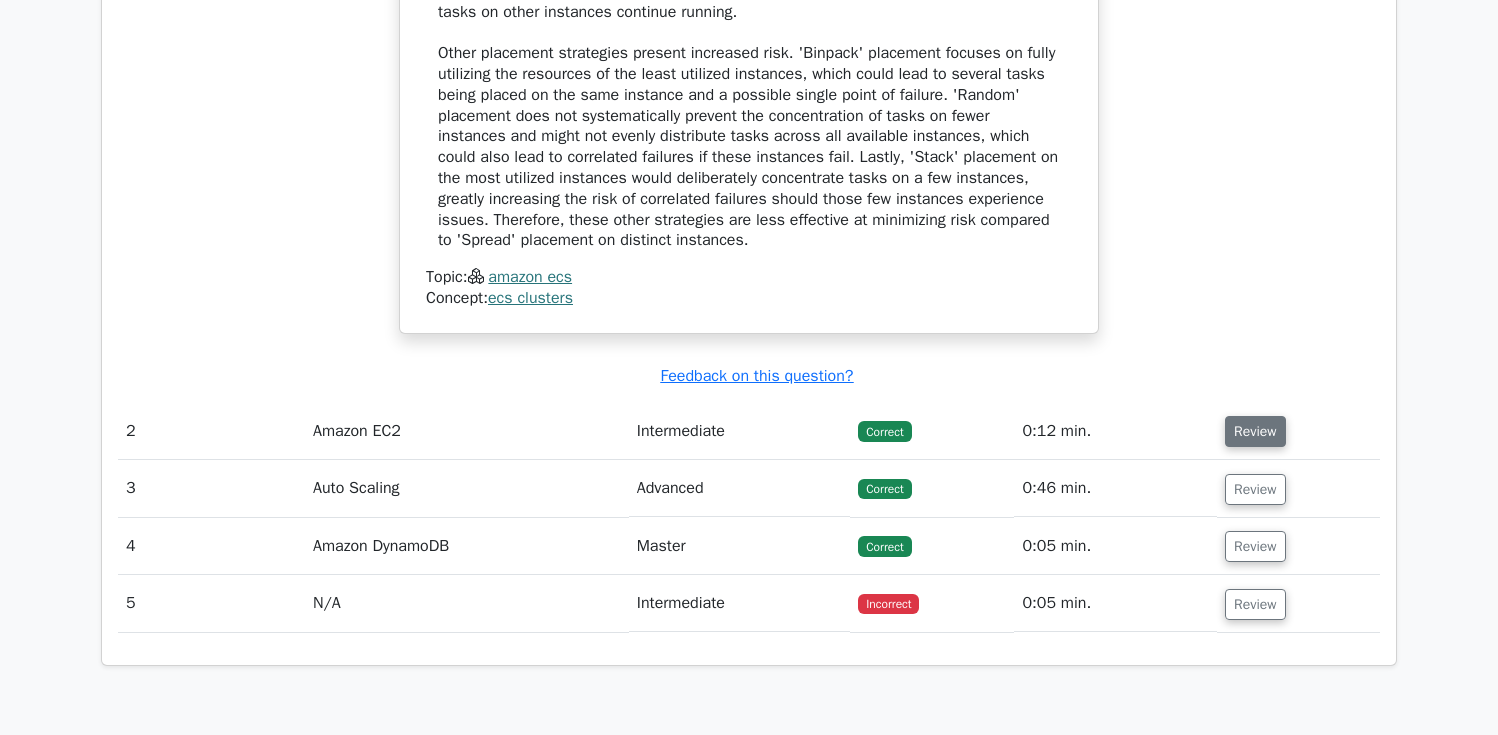click on "Review" at bounding box center [1255, 431] 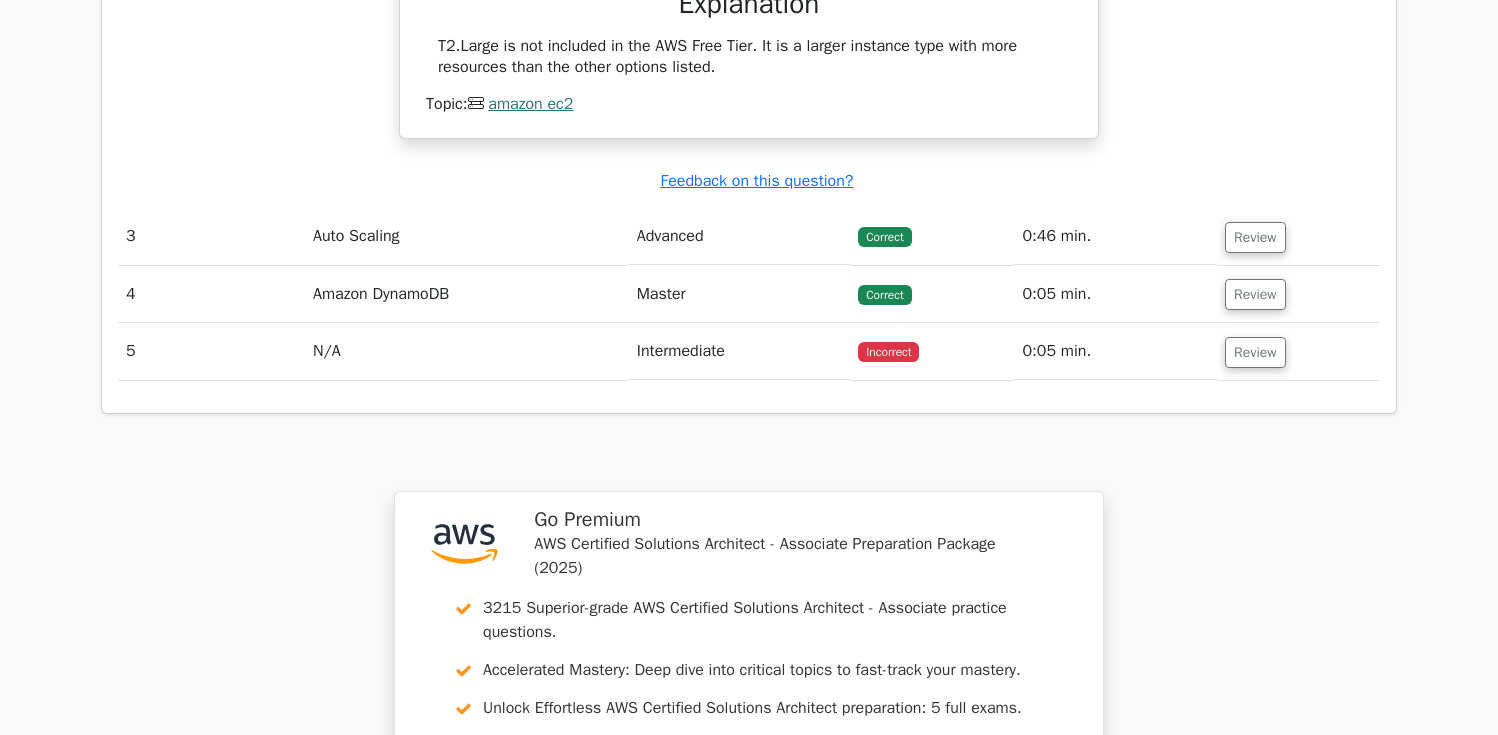 scroll, scrollTop: 2922, scrollLeft: 0, axis: vertical 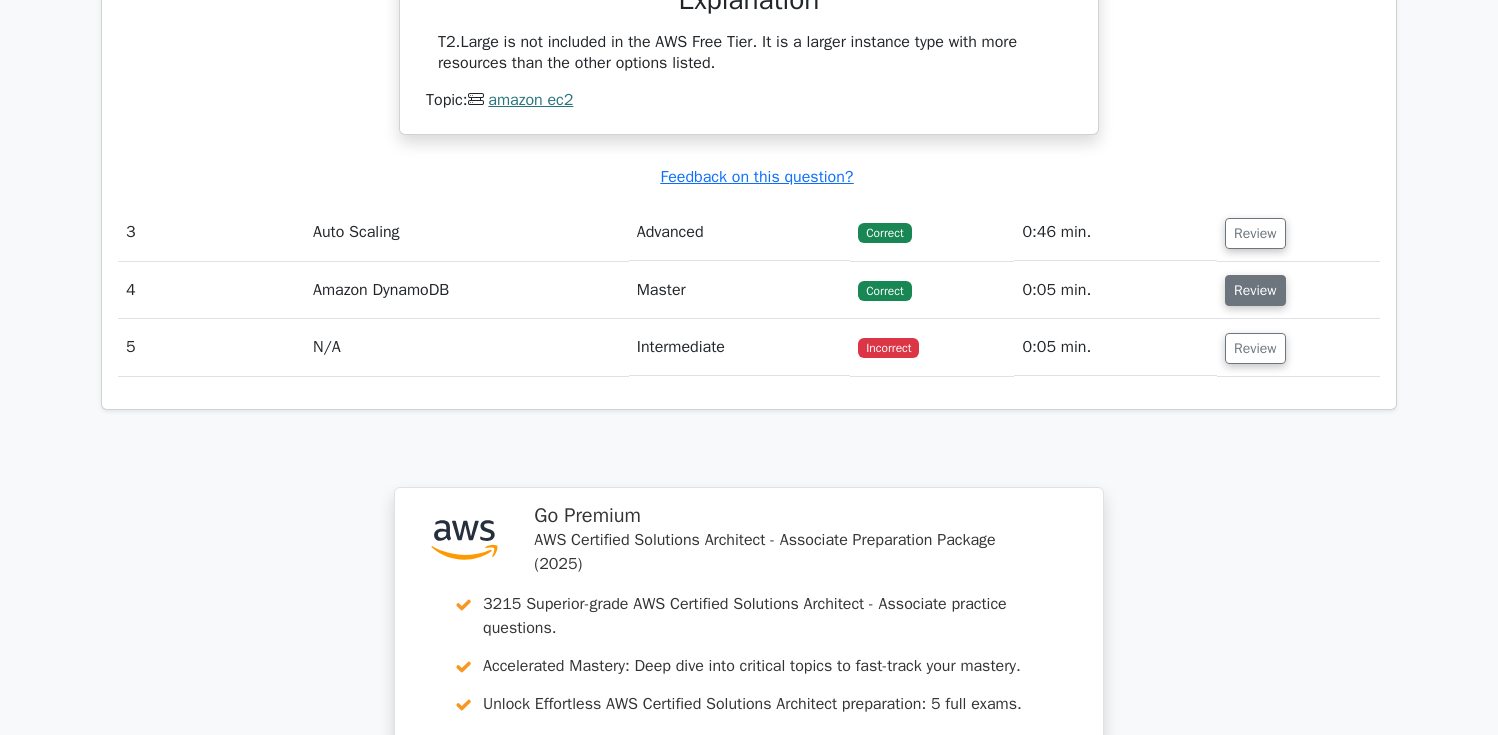click on "Review" at bounding box center [1255, 290] 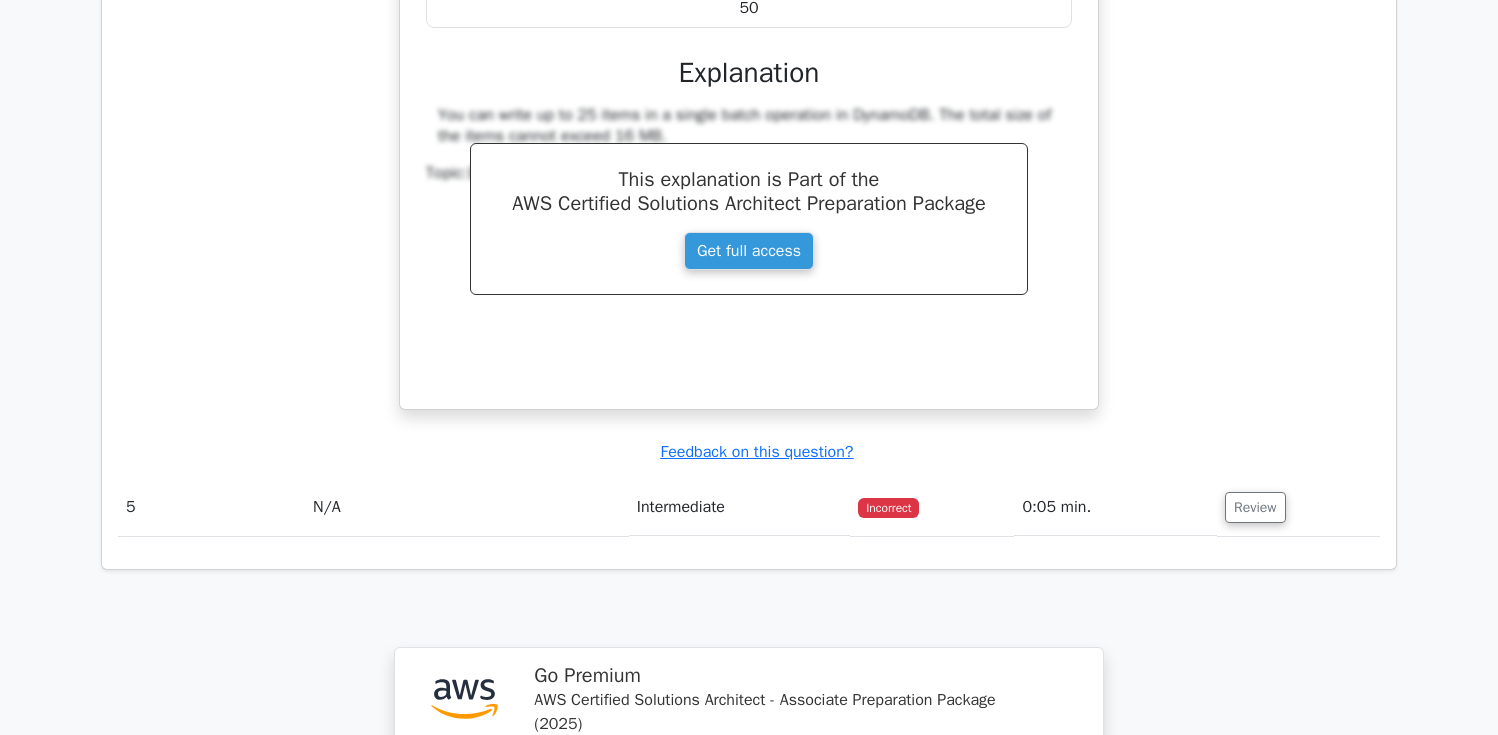 scroll, scrollTop: 3591, scrollLeft: 0, axis: vertical 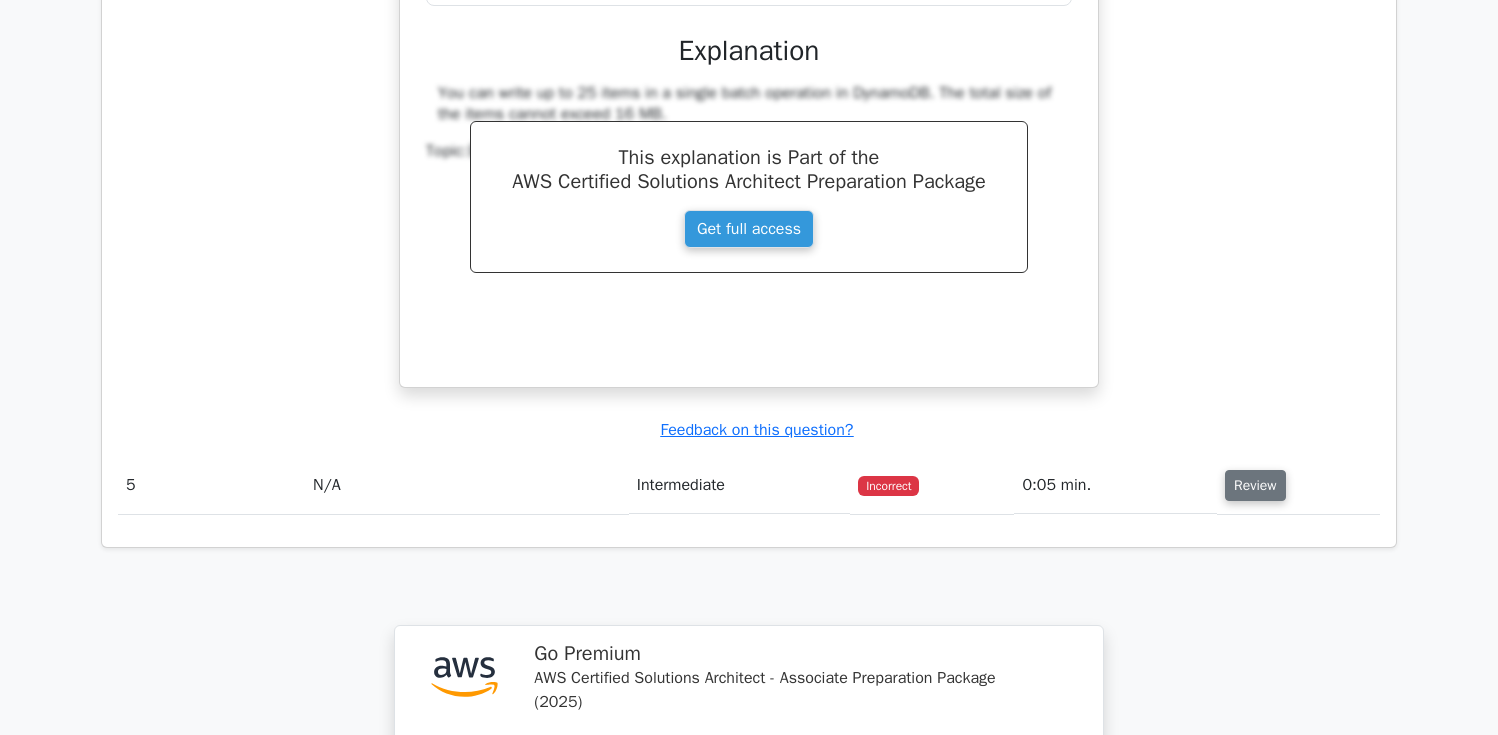 click on "Review" at bounding box center [1255, 485] 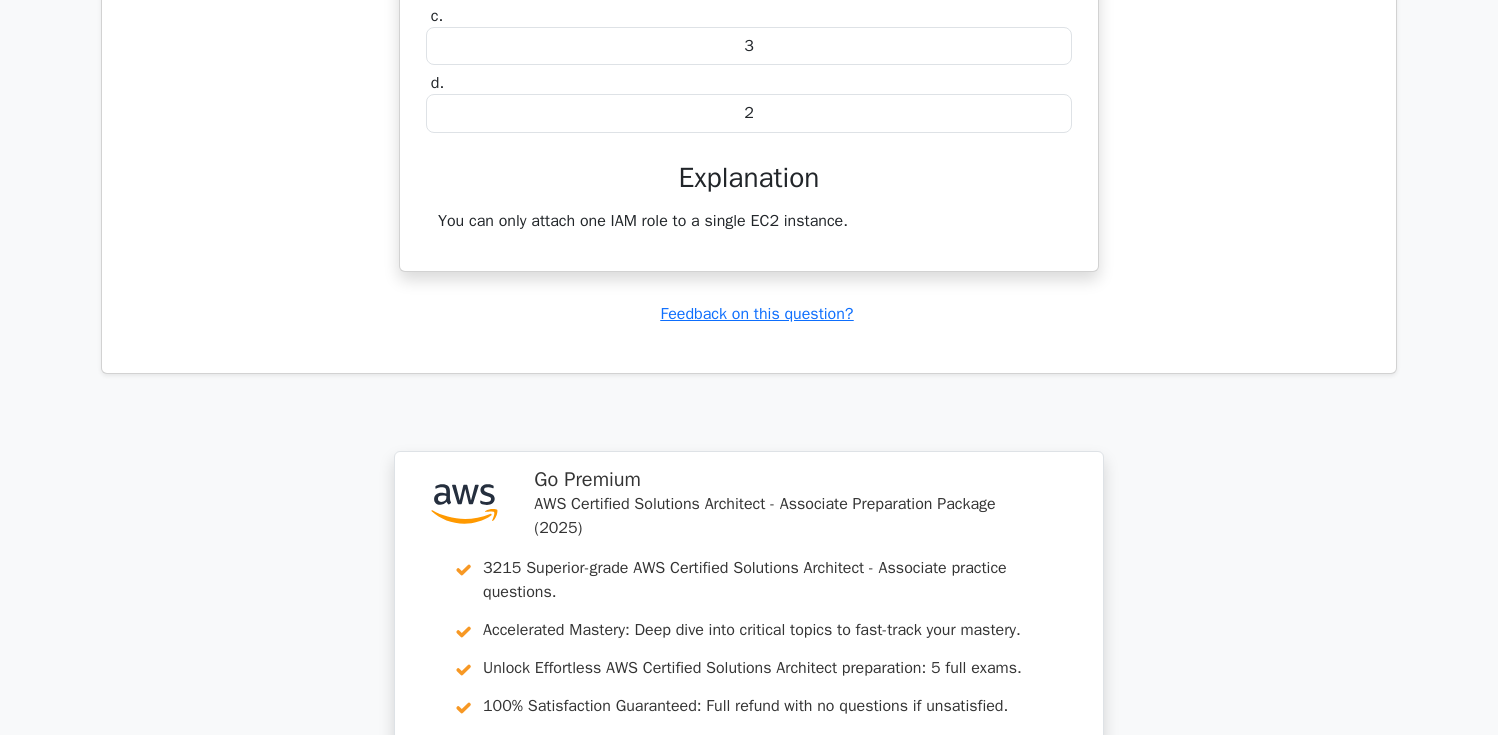 scroll, scrollTop: 4329, scrollLeft: 0, axis: vertical 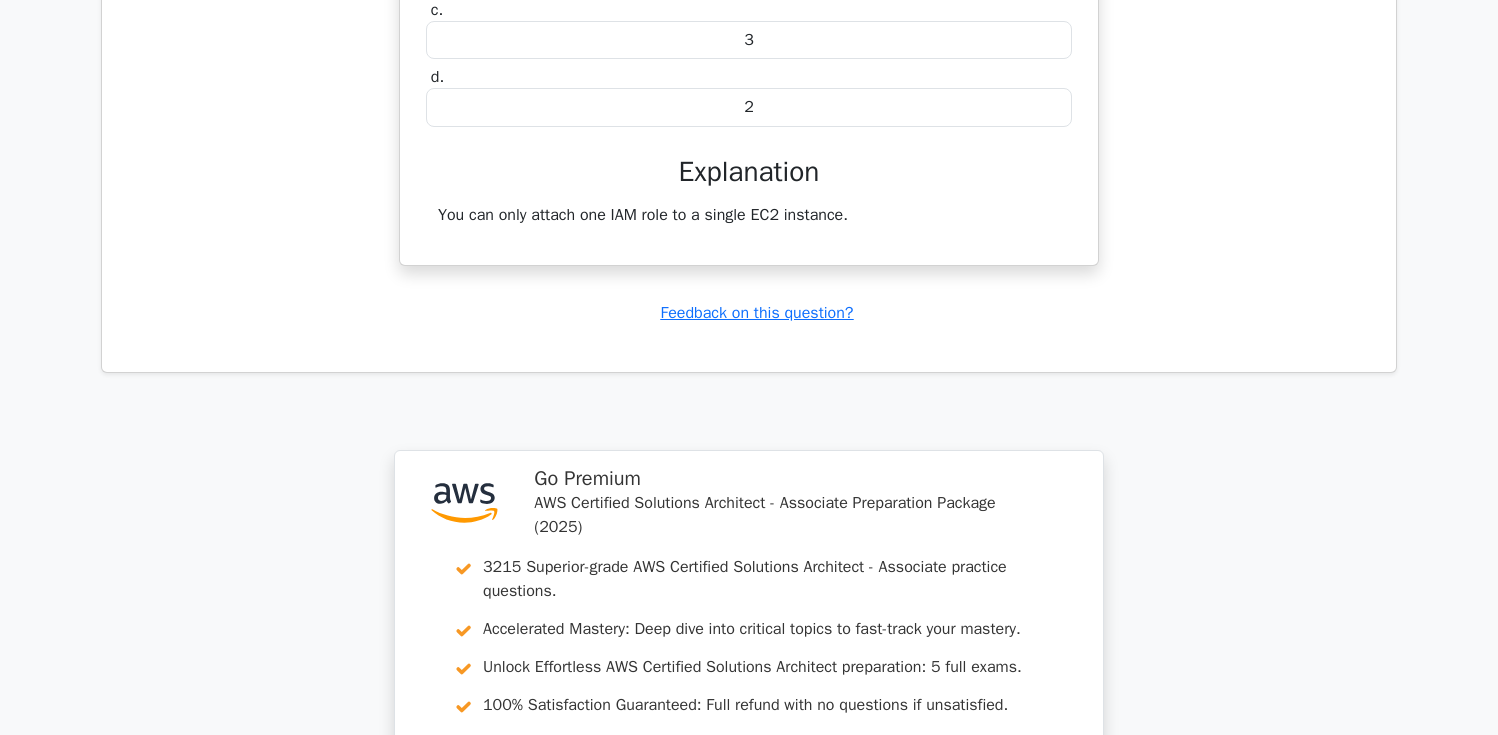 click on "You can only attach one IAM role to a single EC2 instance." at bounding box center (749, 215) 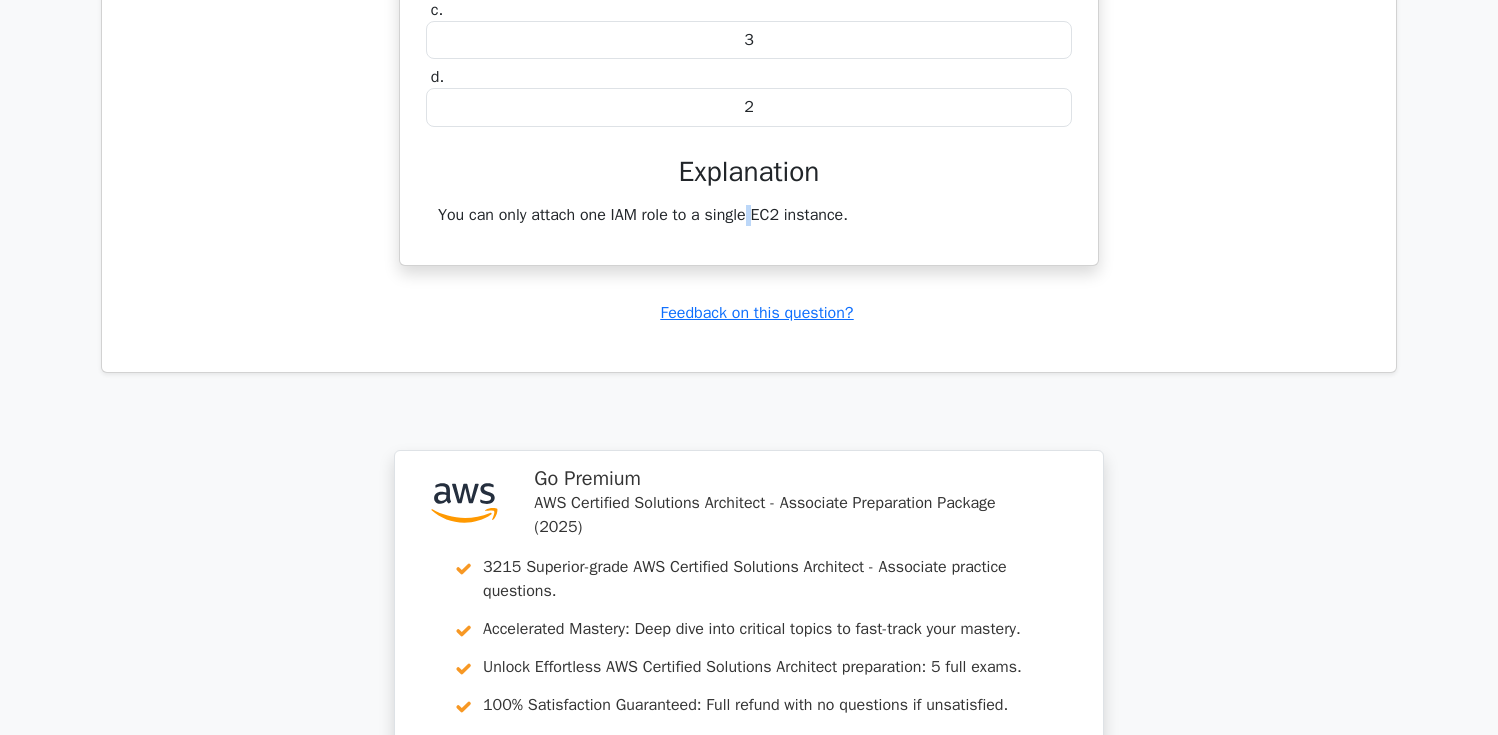 click on "You can only attach one IAM role to a single EC2 instance." at bounding box center (749, 215) 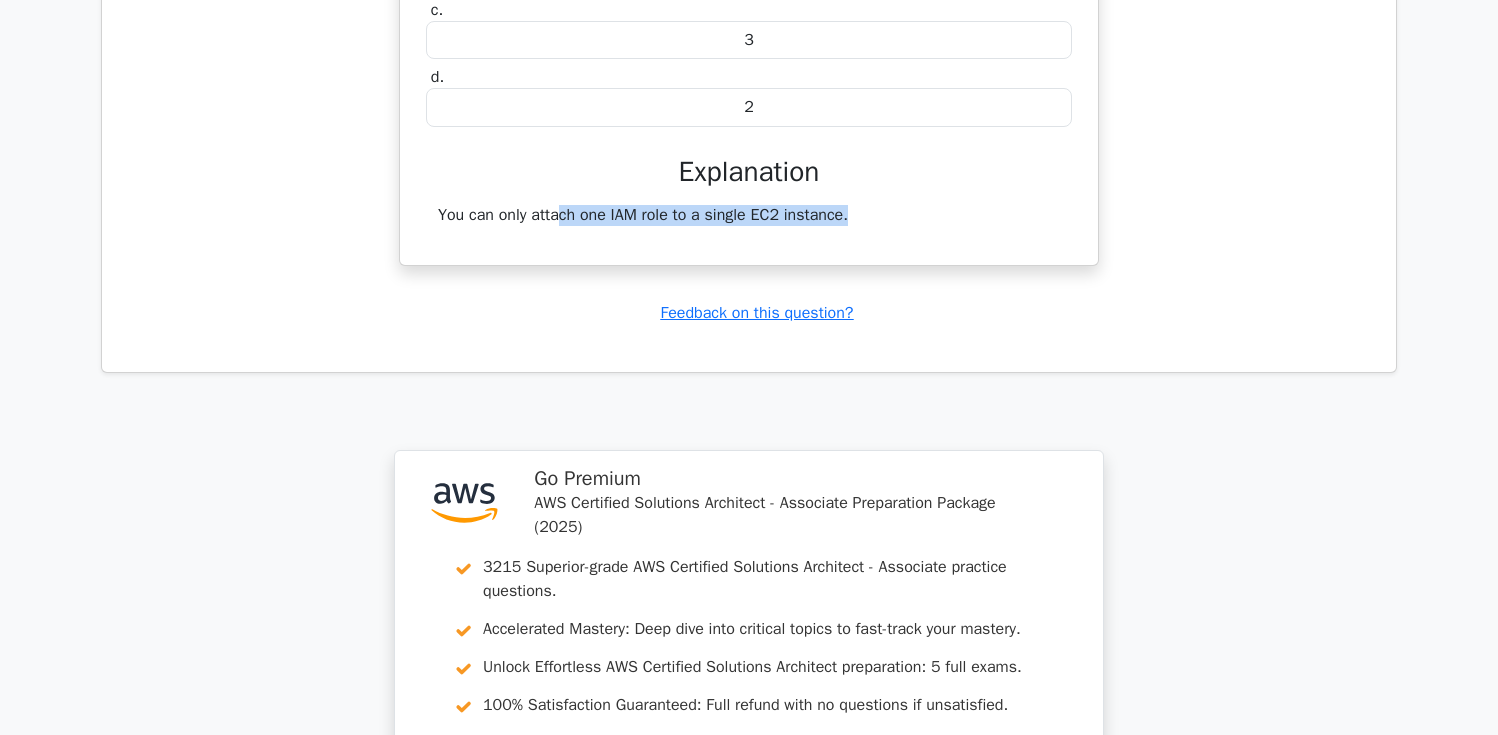 click on "You can only attach one IAM role to a single EC2 instance." at bounding box center (749, 215) 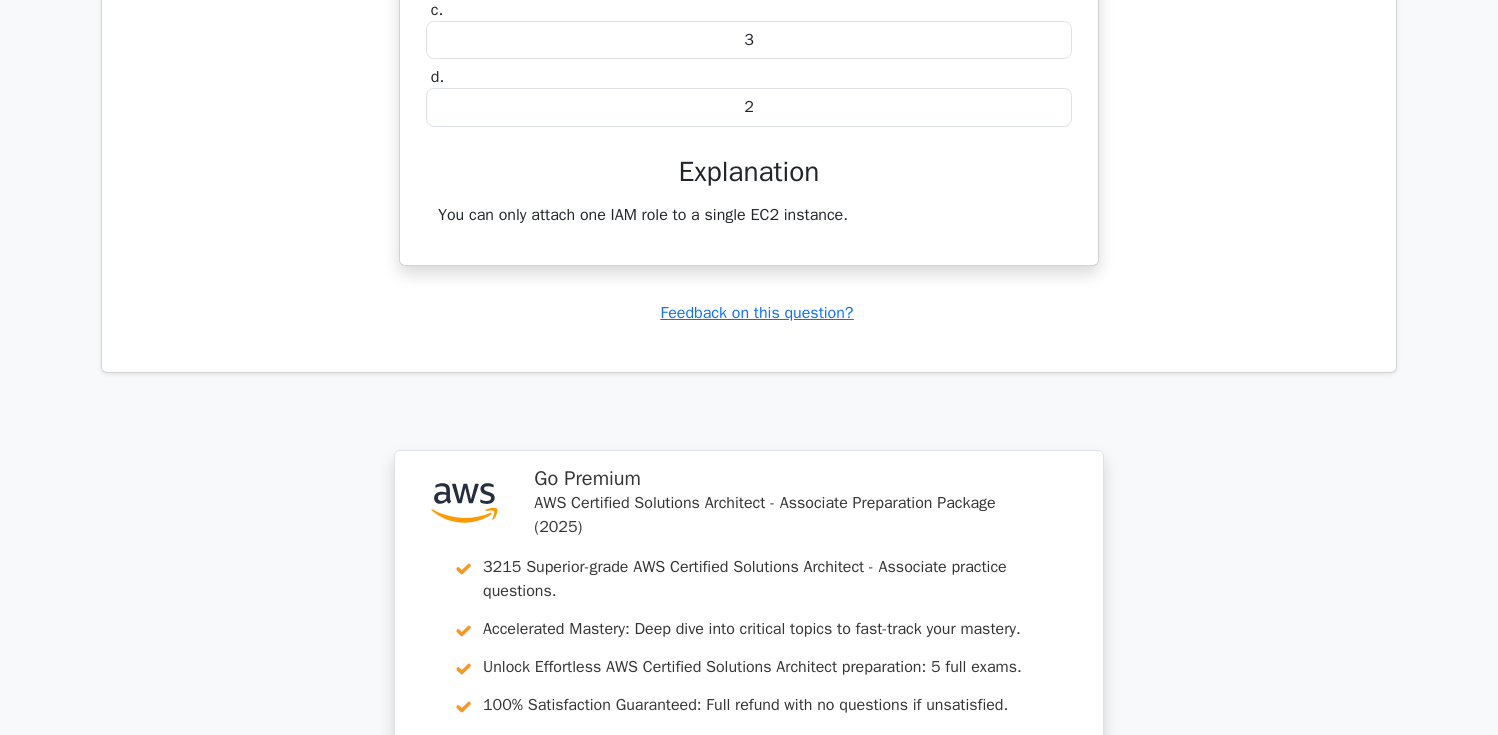 click on "You can only attach one IAM role to a single EC2 instance." at bounding box center [749, 215] 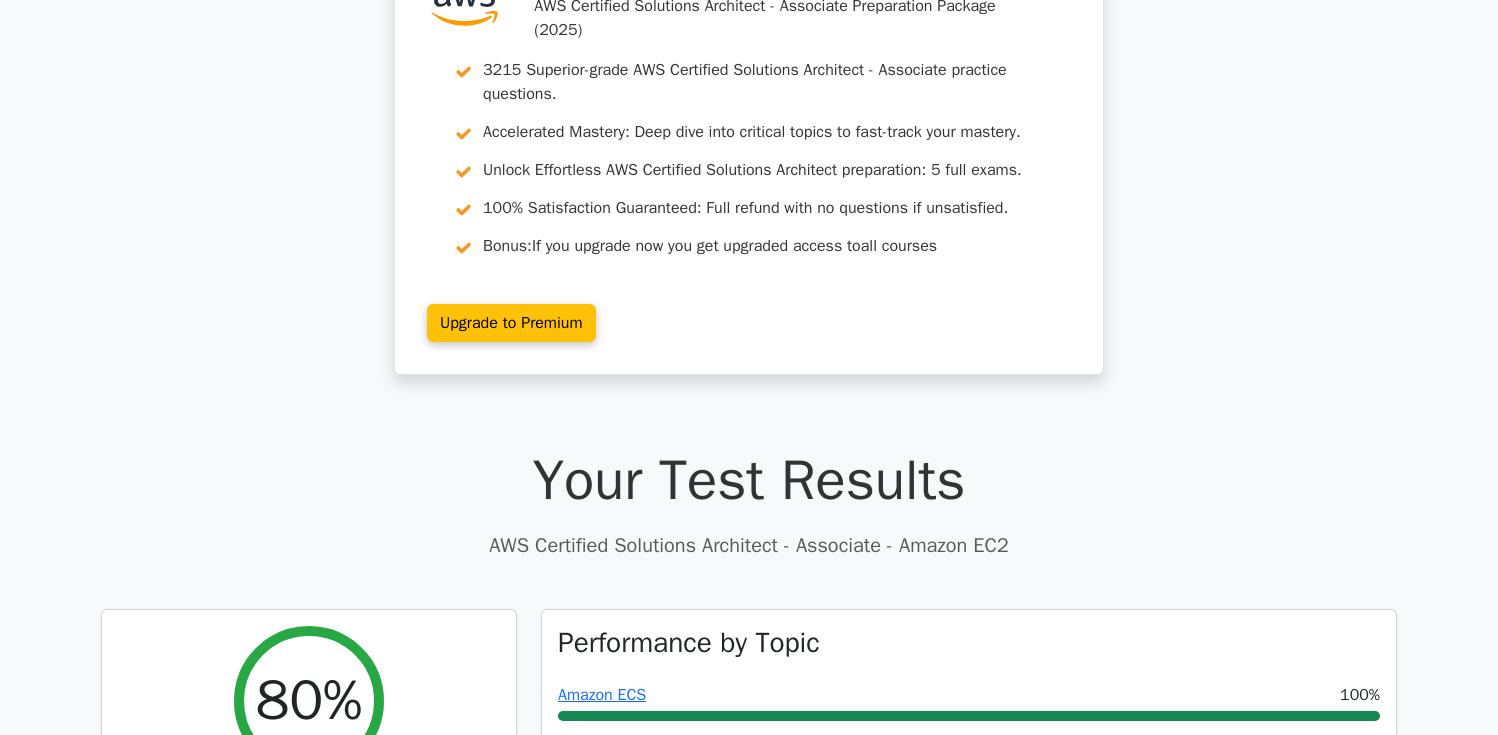 scroll, scrollTop: 0, scrollLeft: 0, axis: both 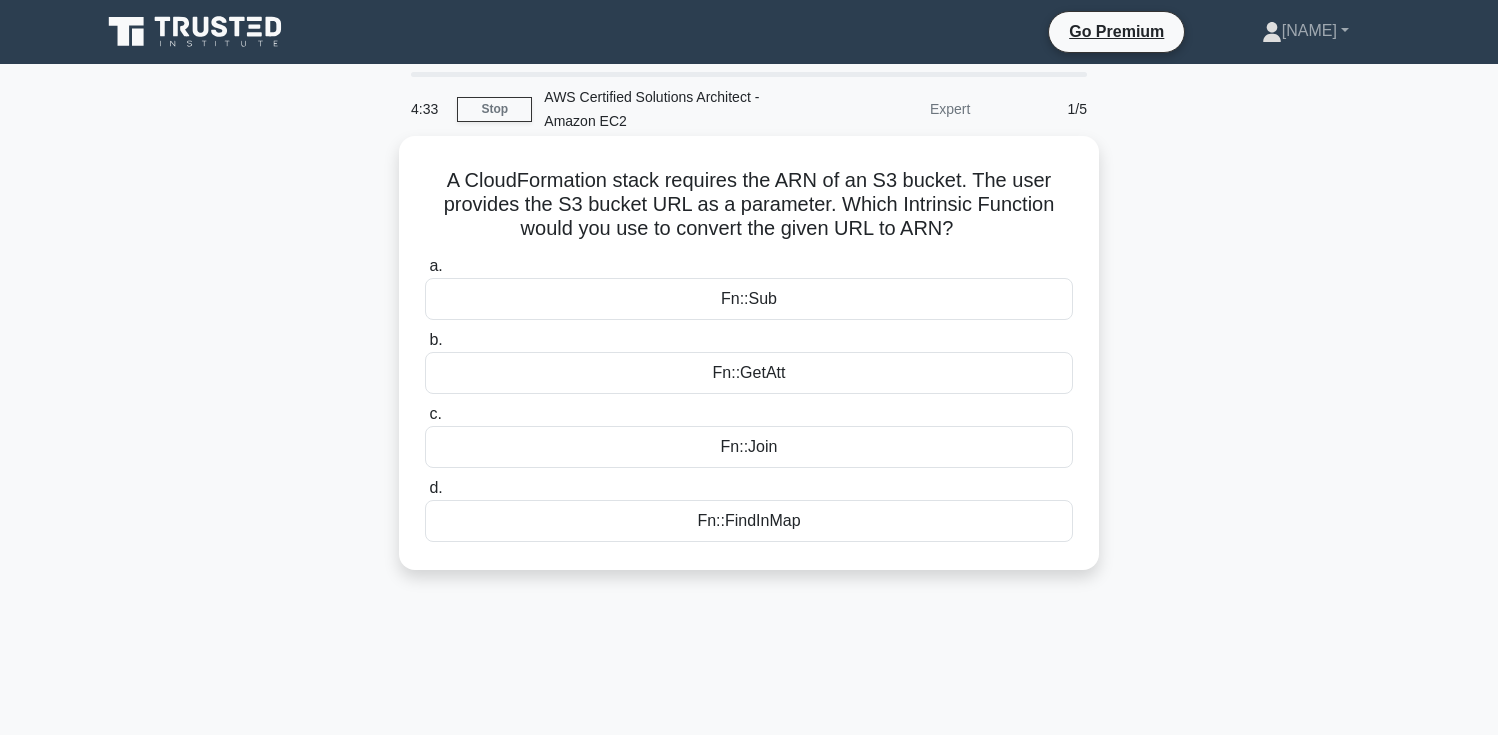 click on "Fn::GetAtt" at bounding box center (749, 373) 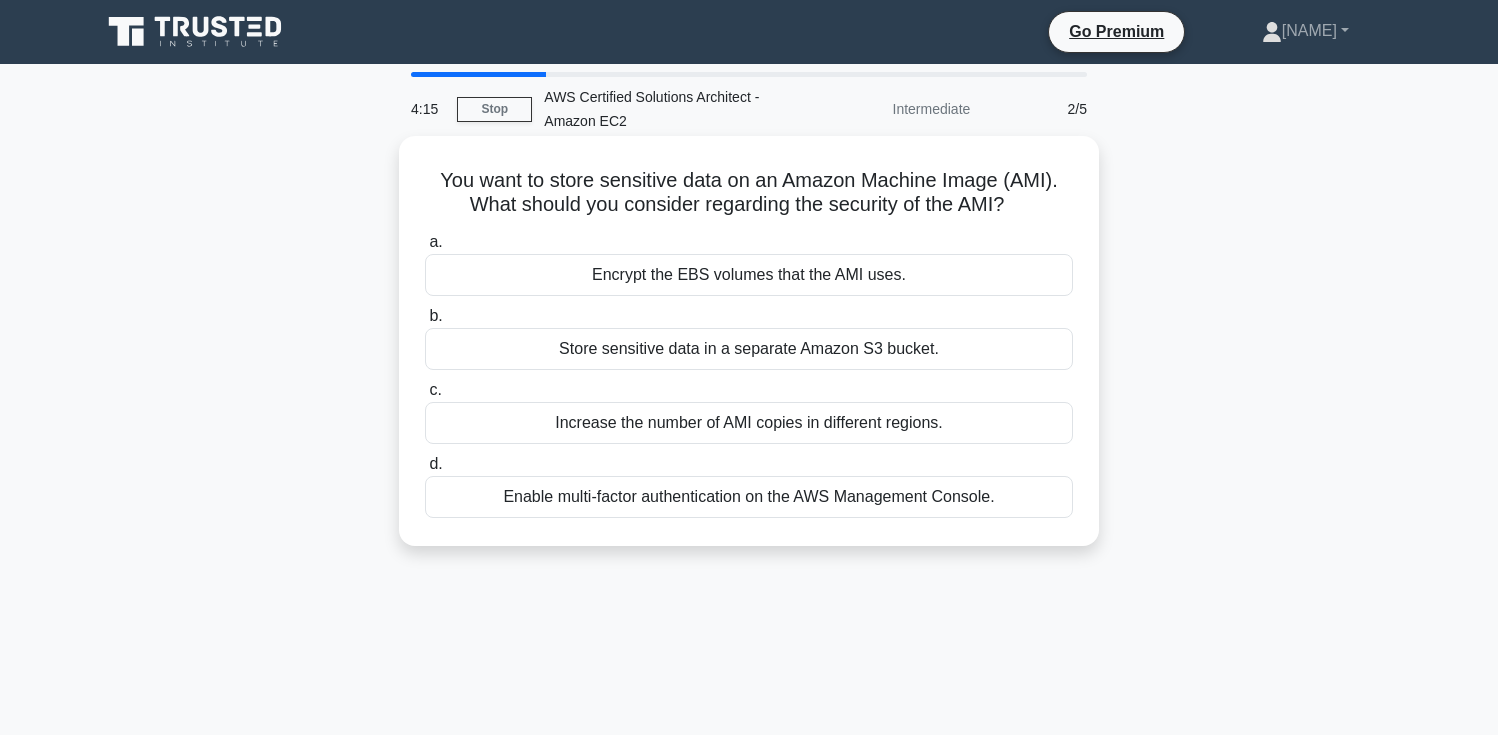 click on "Encrypt the EBS volumes that the AMI uses." at bounding box center [749, 275] 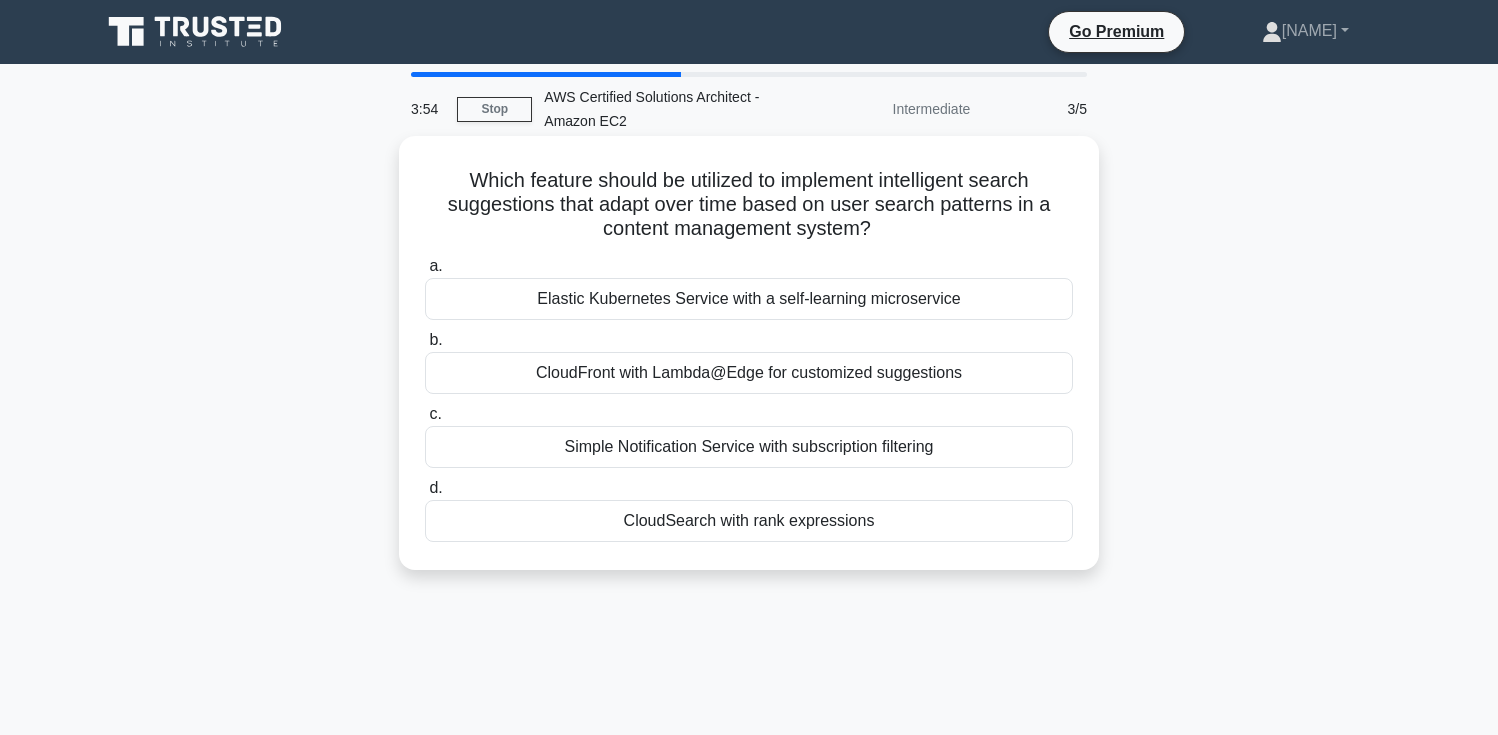 click on "CloudFront with Lambda@Edge for customized suggestions" at bounding box center (749, 373) 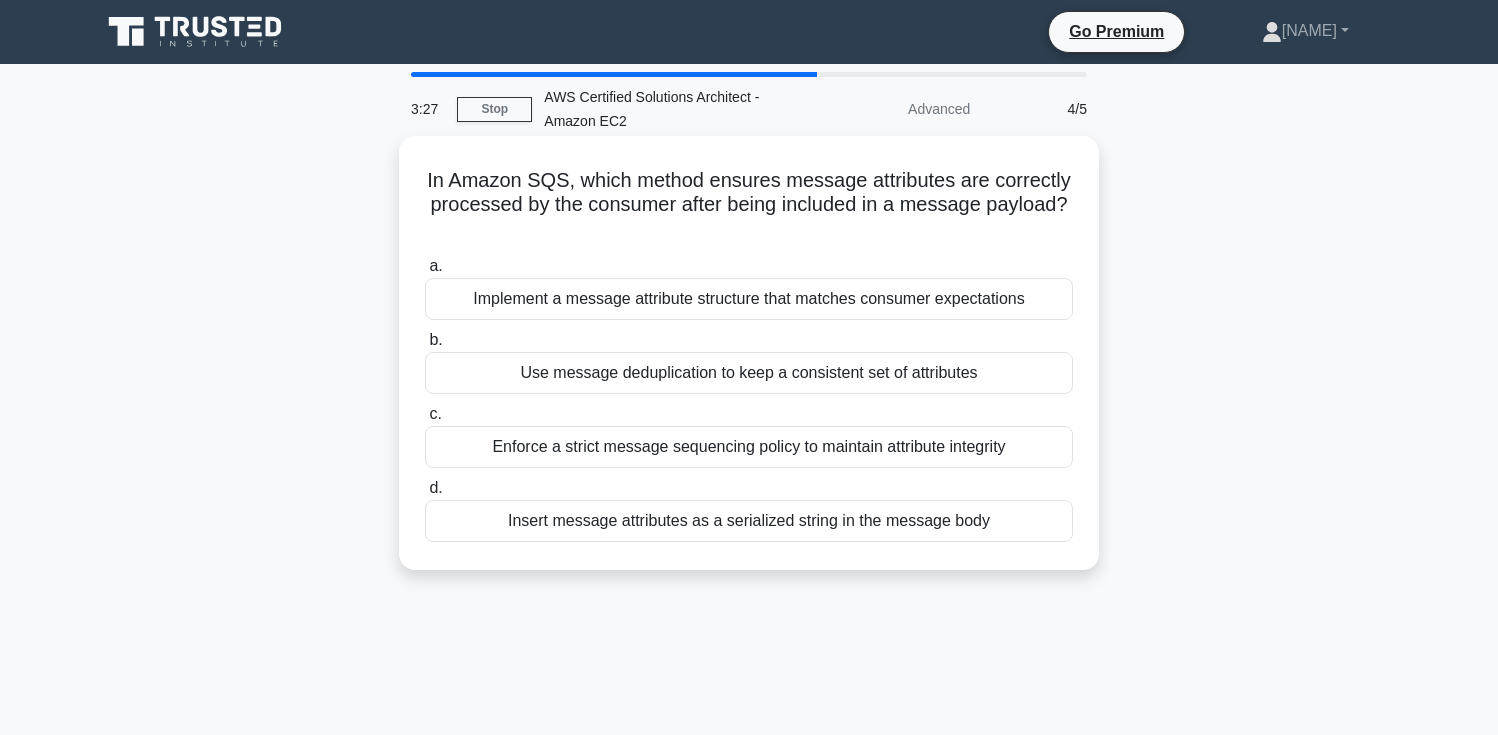 click on "In Amazon SQS, which method ensures message attributes are correctly processed by the consumer after being included in a message payload?
.spinner_0XTQ{transform-origin:center;animation:spinner_y6GP .75s linear infinite}@keyframes spinner_y6GP{100%{transform:rotate(360deg)}}" at bounding box center (749, 205) 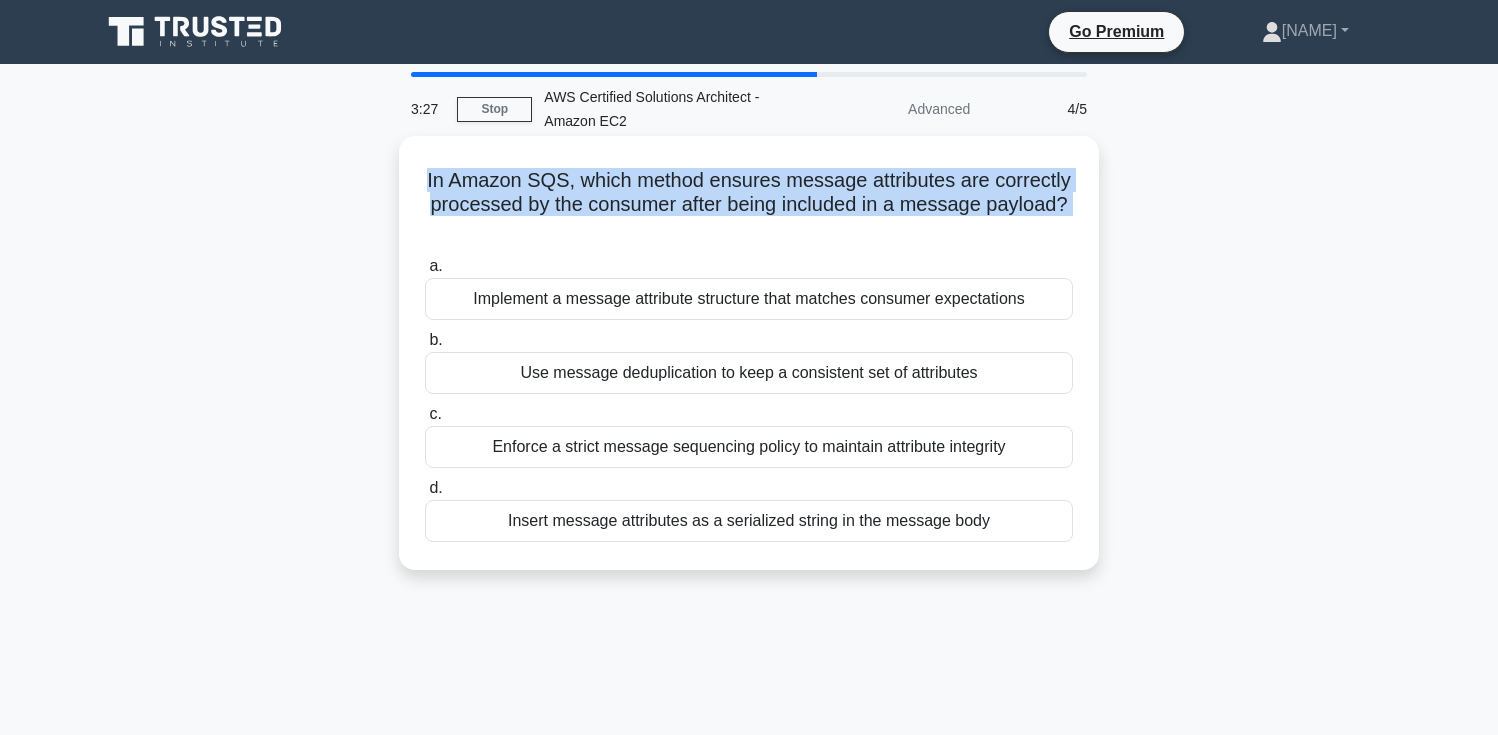 click on "In Amazon SQS, which method ensures message attributes are correctly processed by the consumer after being included in a message payload?
.spinner_0XTQ{transform-origin:center;animation:spinner_y6GP .75s linear infinite}@keyframes spinner_y6GP{100%{transform:rotate(360deg)}}" at bounding box center (749, 205) 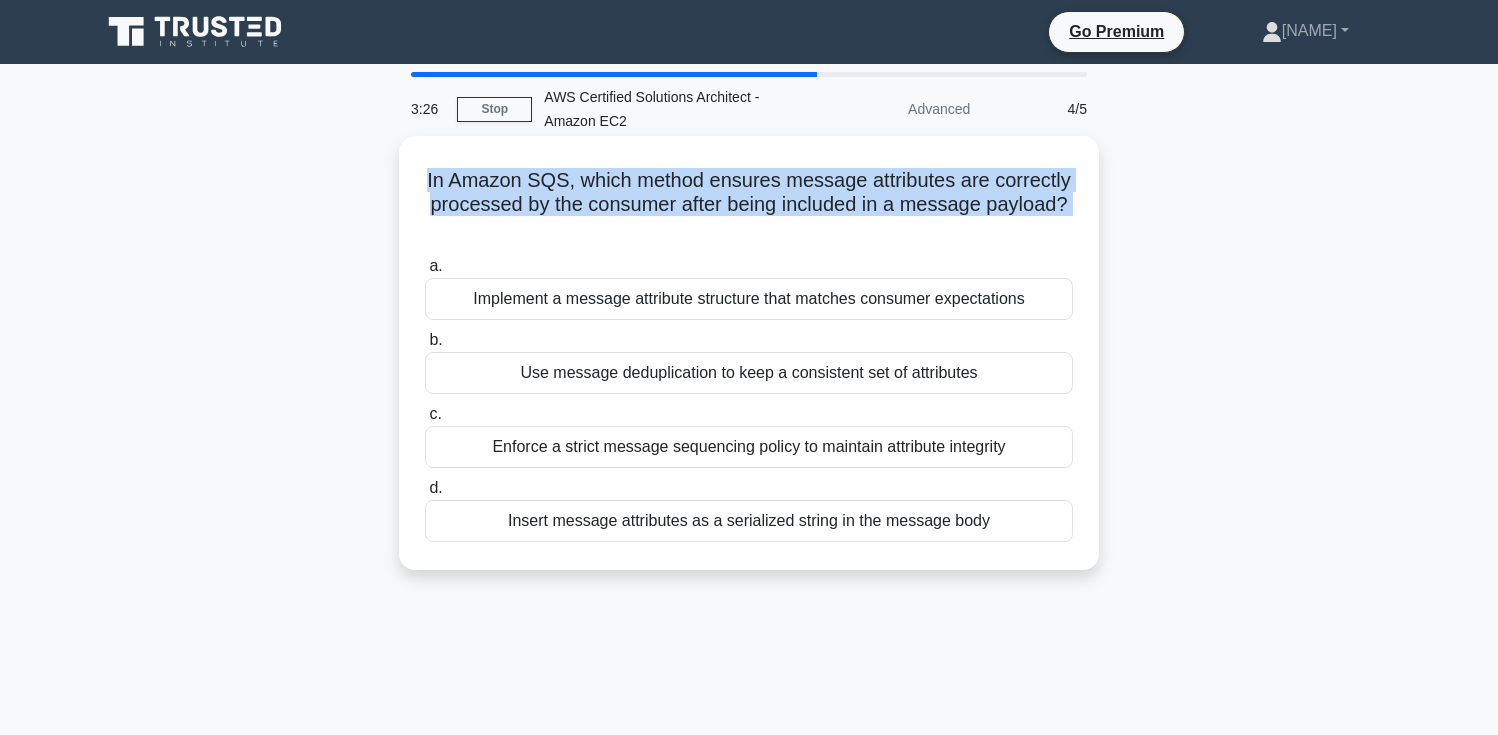 click on "In Amazon SQS, which method ensures message attributes are correctly processed by the consumer after being included in a message payload?
.spinner_0XTQ{transform-origin:center;animation:spinner_y6GP .75s linear infinite}@keyframes spinner_y6GP{100%{transform:rotate(360deg)}}" at bounding box center [749, 205] 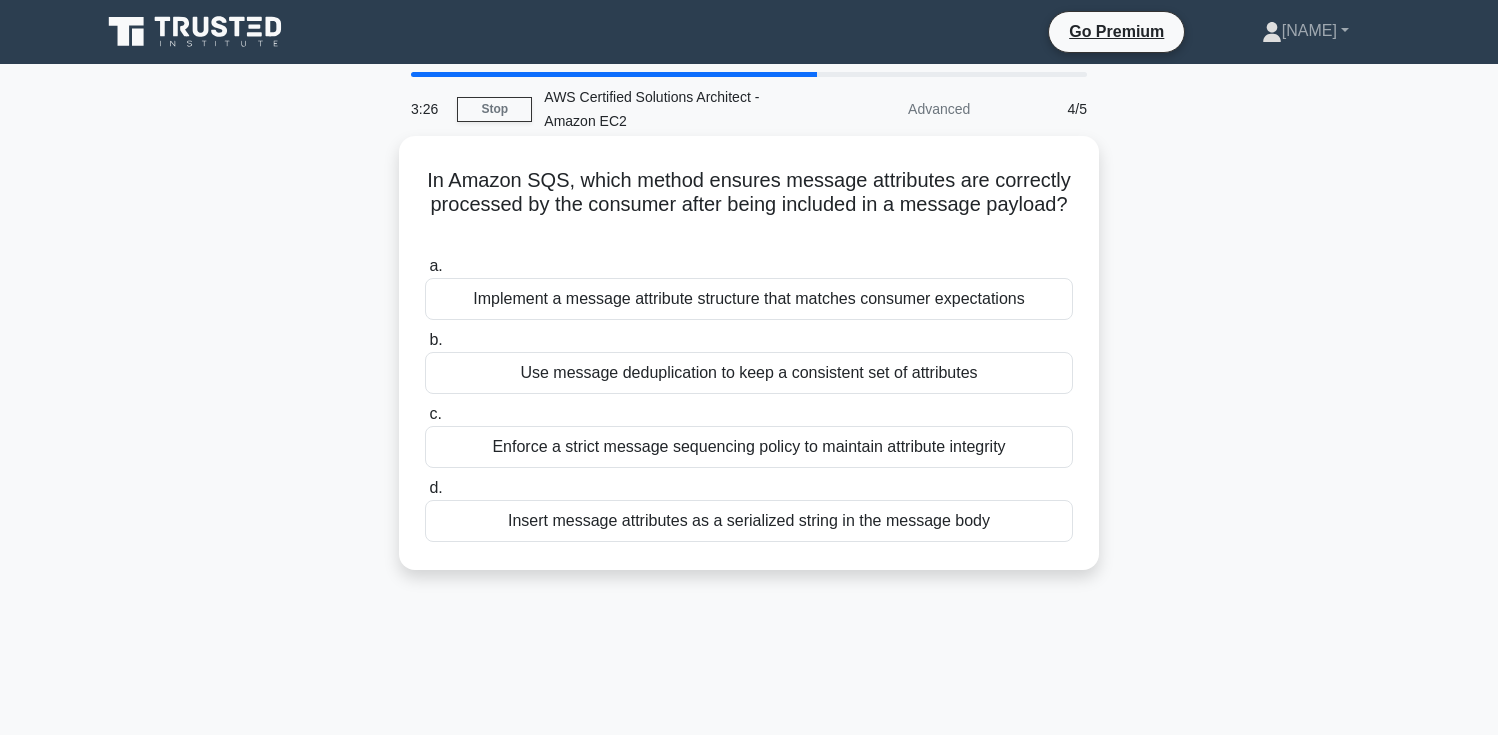 click on "In Amazon SQS, which method ensures message attributes are correctly processed by the consumer after being included in a message payload?
.spinner_0XTQ{transform-origin:center;animation:spinner_y6GP .75s linear infinite}@keyframes spinner_y6GP{100%{transform:rotate(360deg)}}" at bounding box center (749, 205) 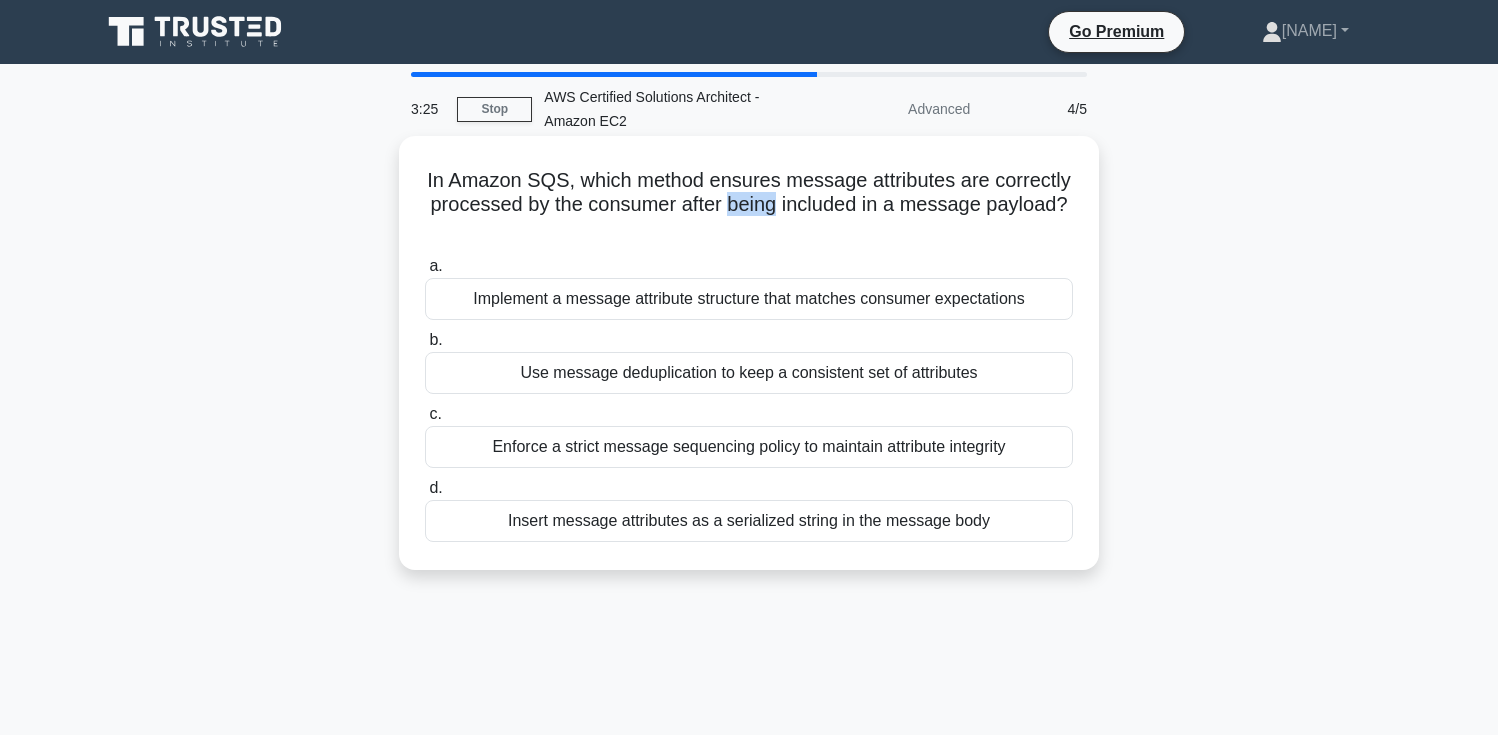 click on "In Amazon SQS, which method ensures message attributes are correctly processed by the consumer after being included in a message payload?
.spinner_0XTQ{transform-origin:center;animation:spinner_y6GP .75s linear infinite}@keyframes spinner_y6GP{100%{transform:rotate(360deg)}}" at bounding box center (749, 205) 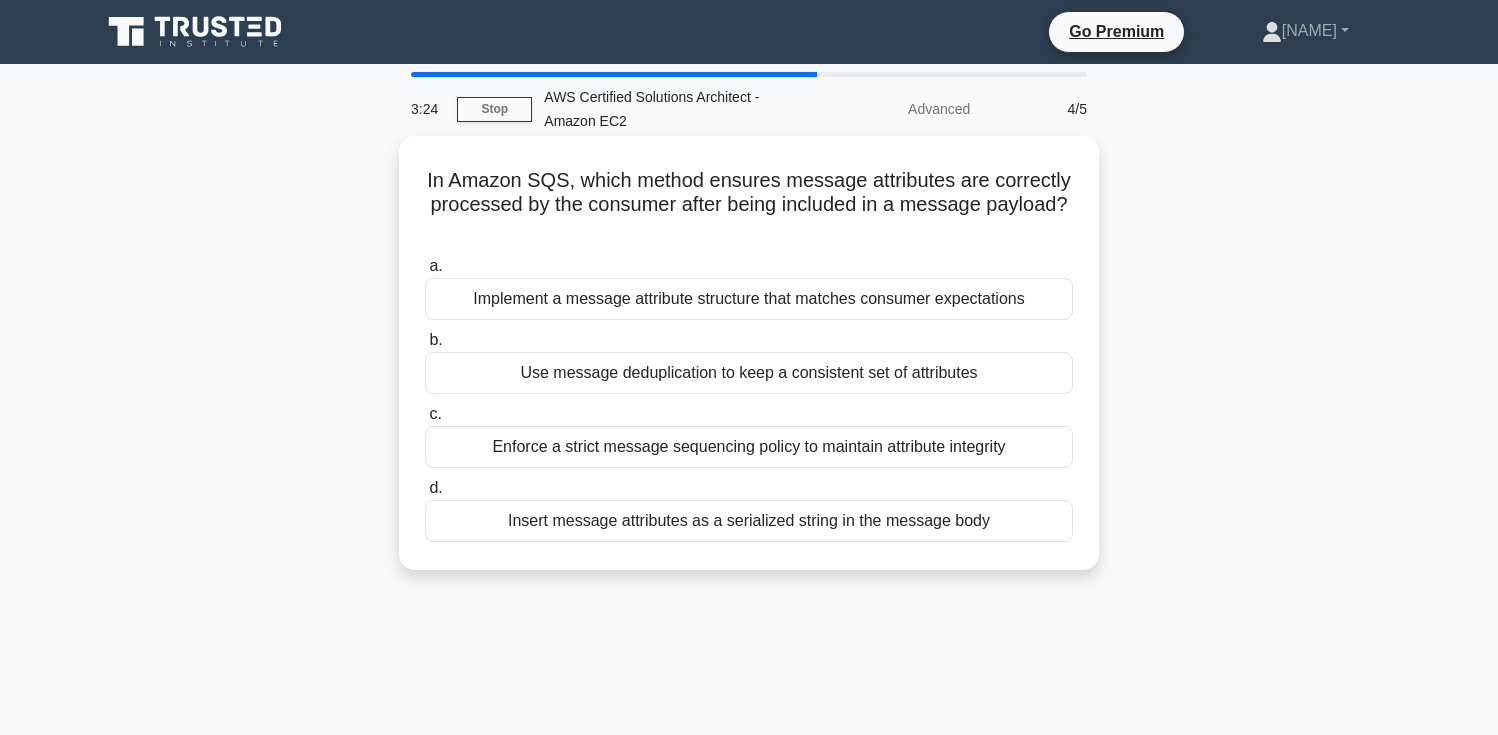click on "In Amazon SQS, which method ensures message attributes are correctly processed by the consumer after being included in a message payload?
.spinner_0XTQ{transform-origin:center;animation:spinner_y6GP .75s linear infinite}@keyframes spinner_y6GP{100%{transform:rotate(360deg)}}" at bounding box center [749, 205] 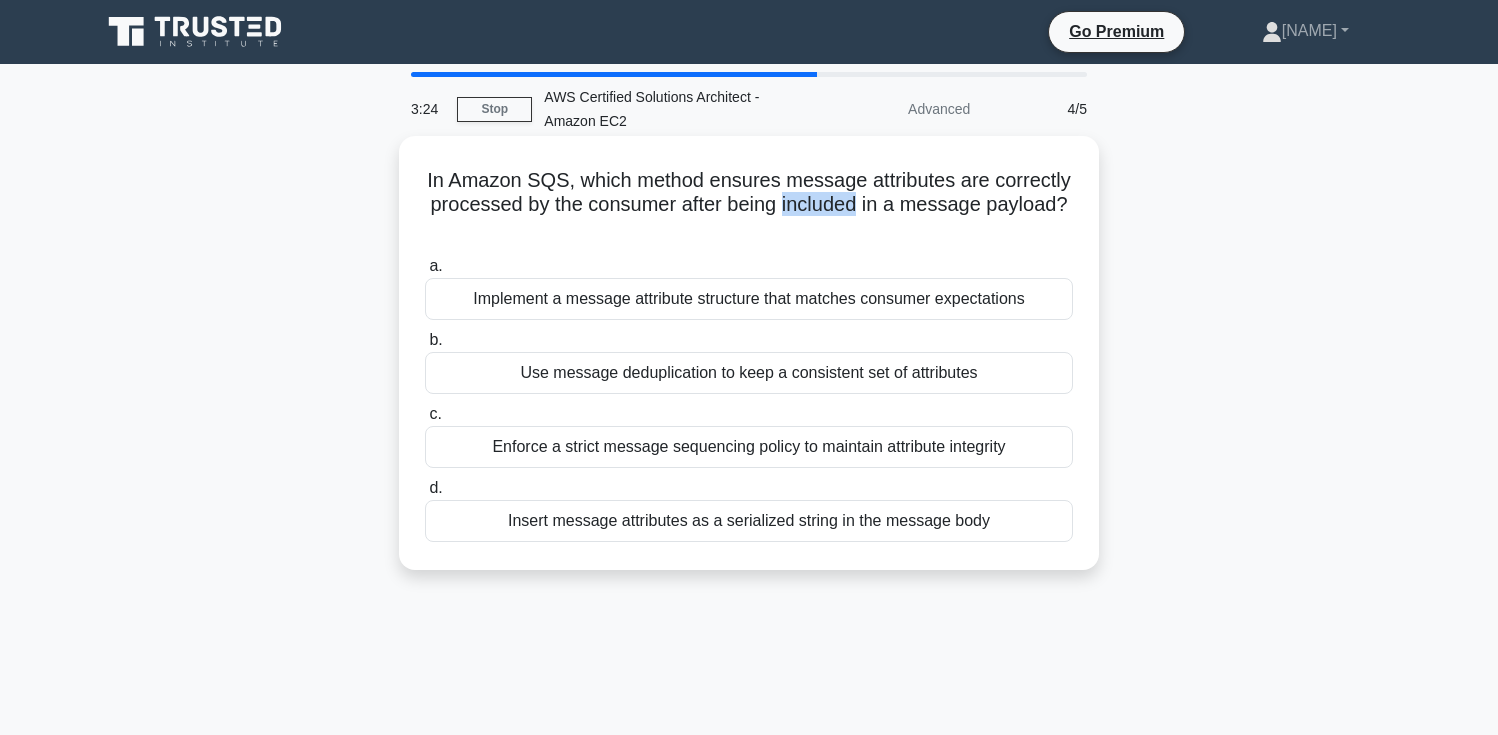 click on "In Amazon SQS, which method ensures message attributes are correctly processed by the consumer after being included in a message payload?
.spinner_0XTQ{transform-origin:center;animation:spinner_y6GP .75s linear infinite}@keyframes spinner_y6GP{100%{transform:rotate(360deg)}}" at bounding box center (749, 205) 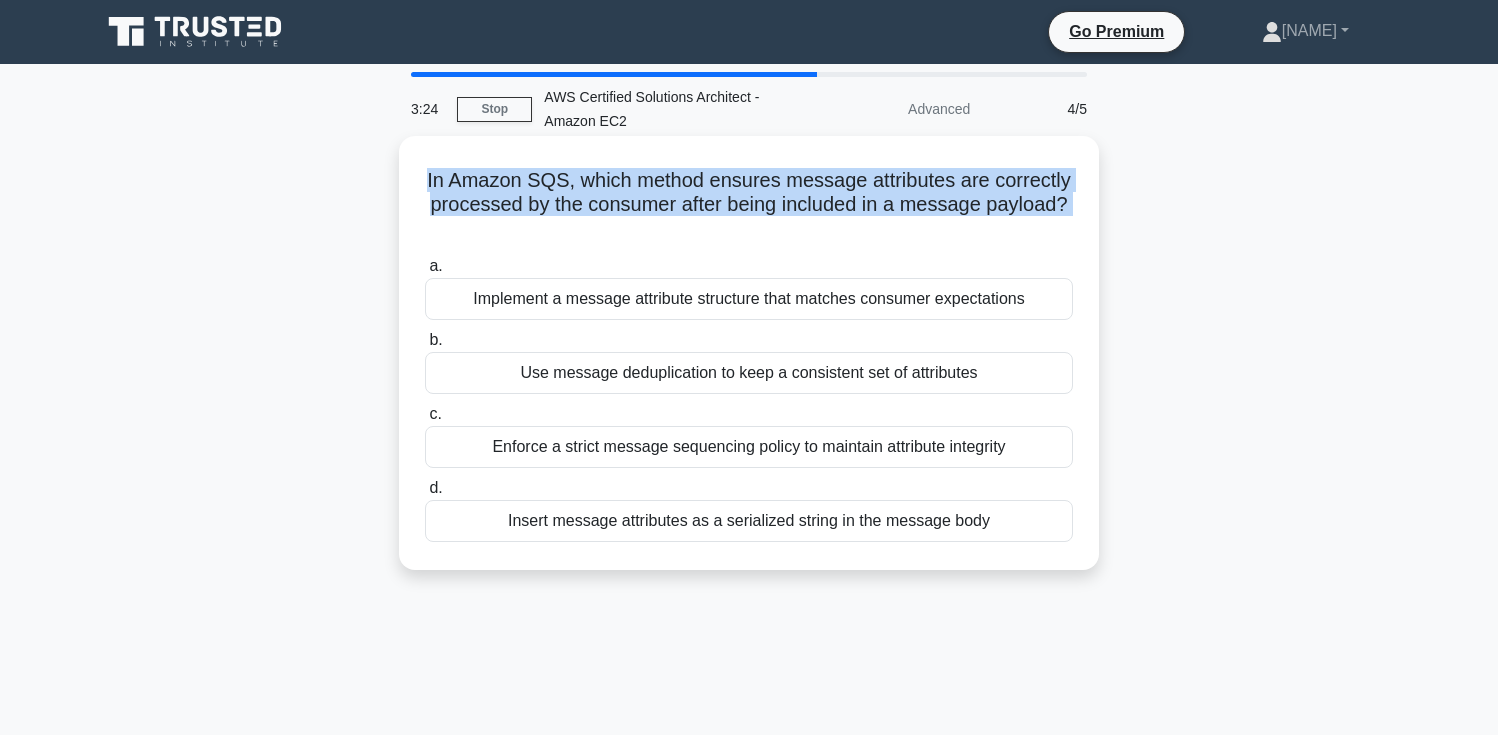 click on "In Amazon SQS, which method ensures message attributes are correctly processed by the consumer after being included in a message payload?
.spinner_0XTQ{transform-origin:center;animation:spinner_y6GP .75s linear infinite}@keyframes spinner_y6GP{100%{transform:rotate(360deg)}}" at bounding box center (749, 205) 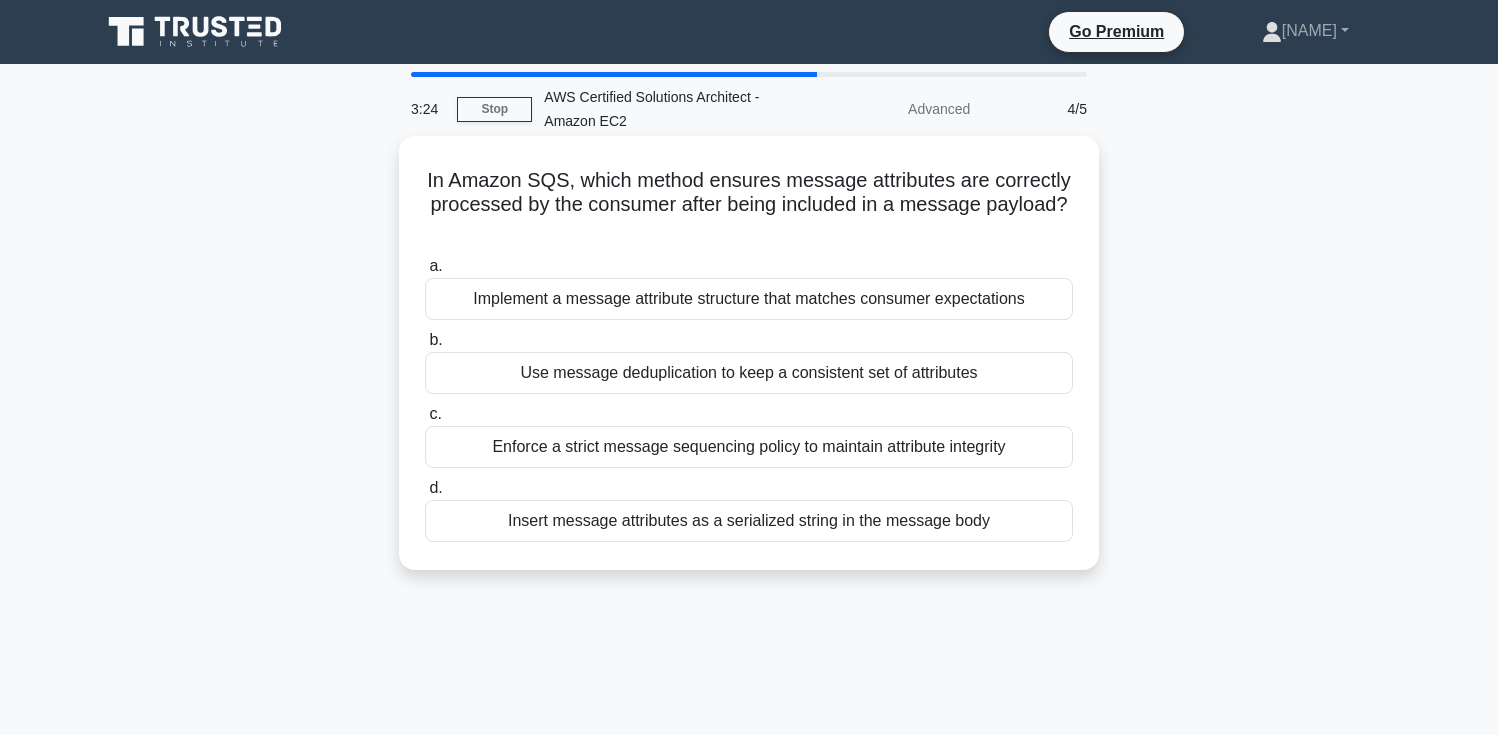 click on "In Amazon SQS, which method ensures message attributes are correctly processed by the consumer after being included in a message payload?
.spinner_0XTQ{transform-origin:center;animation:spinner_y6GP .75s linear infinite}@keyframes spinner_y6GP{100%{transform:rotate(360deg)}}" at bounding box center [749, 205] 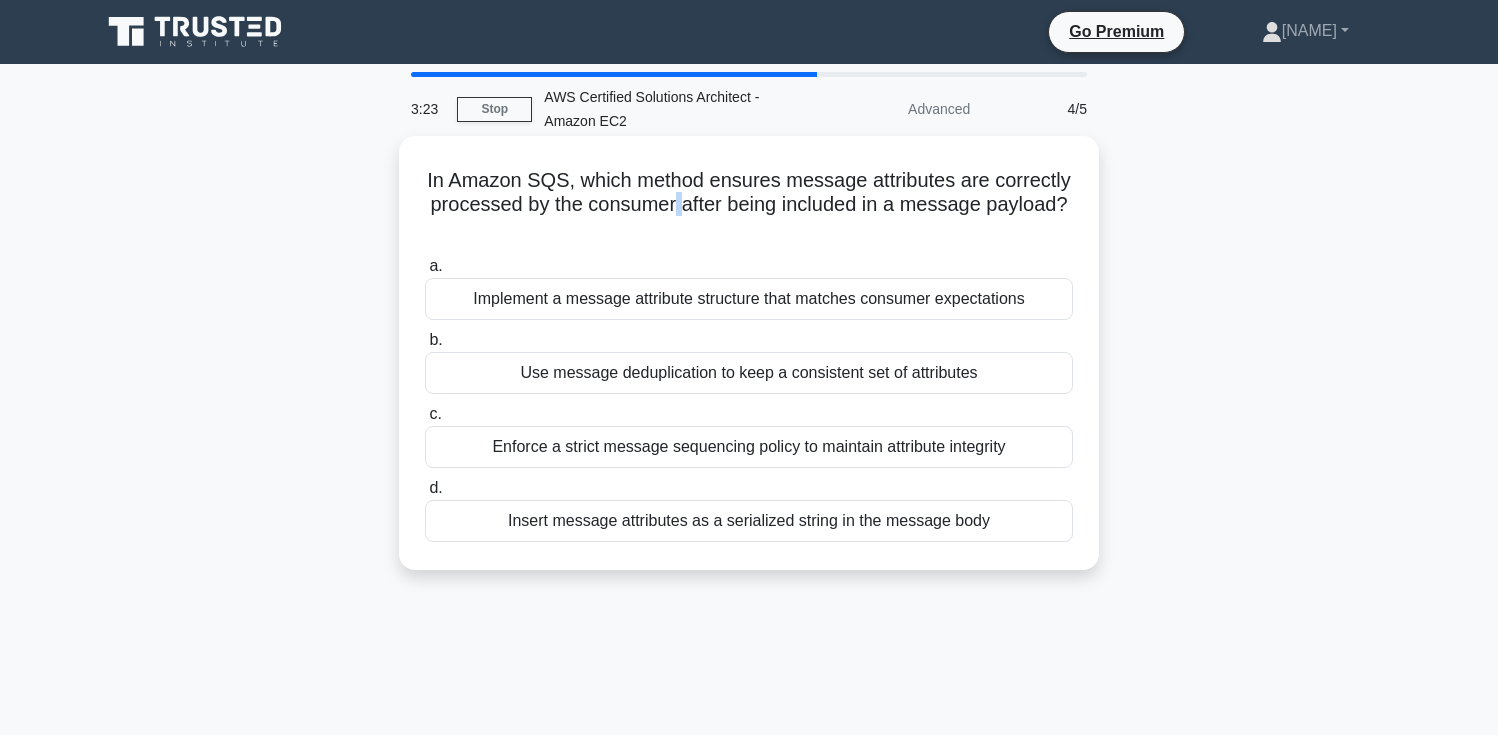 click on "In Amazon SQS, which method ensures message attributes are correctly processed by the consumer after being included in a message payload?
.spinner_0XTQ{transform-origin:center;animation:spinner_y6GP .75s linear infinite}@keyframes spinner_y6GP{100%{transform:rotate(360deg)}}" at bounding box center (749, 205) 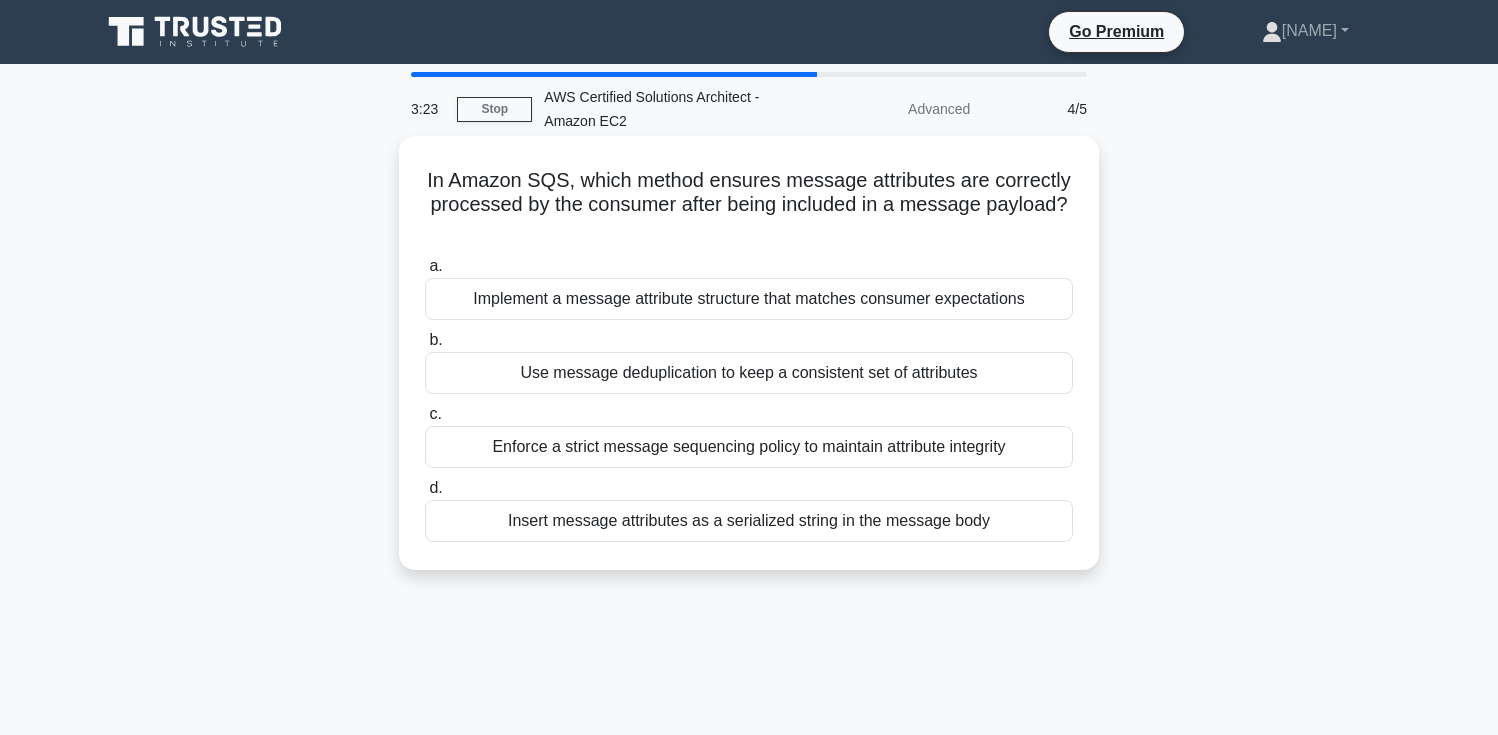 click on "In Amazon SQS, which method ensures message attributes are correctly processed by the consumer after being included in a message payload?
.spinner_0XTQ{transform-origin:center;animation:spinner_y6GP .75s linear infinite}@keyframes spinner_y6GP{100%{transform:rotate(360deg)}}" at bounding box center [749, 205] 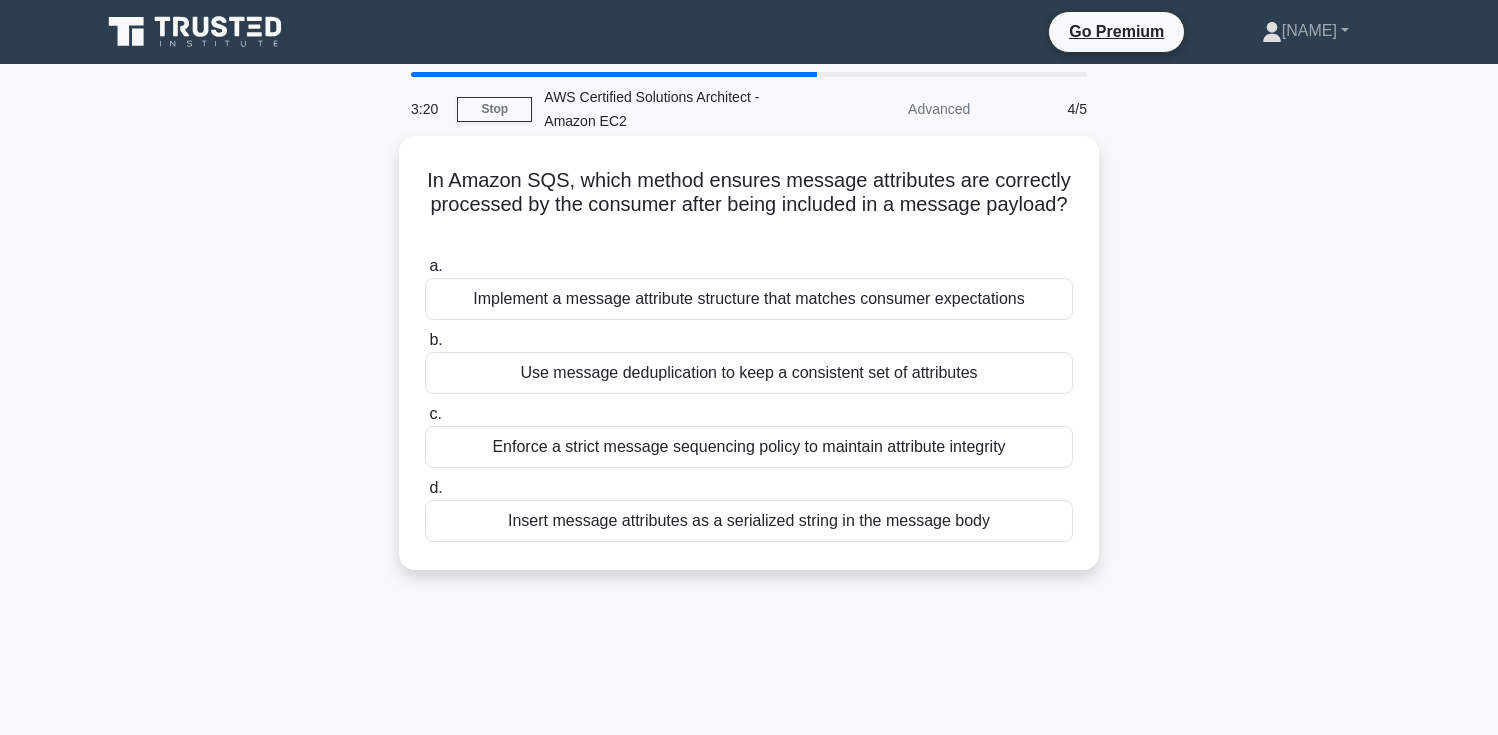 click on "In Amazon SQS, which method ensures message attributes are correctly processed by the consumer after being included in a message payload?
.spinner_0XTQ{transform-origin:center;animation:spinner_y6GP .75s linear infinite}@keyframes spinner_y6GP{100%{transform:rotate(360deg)}}" at bounding box center [749, 205] 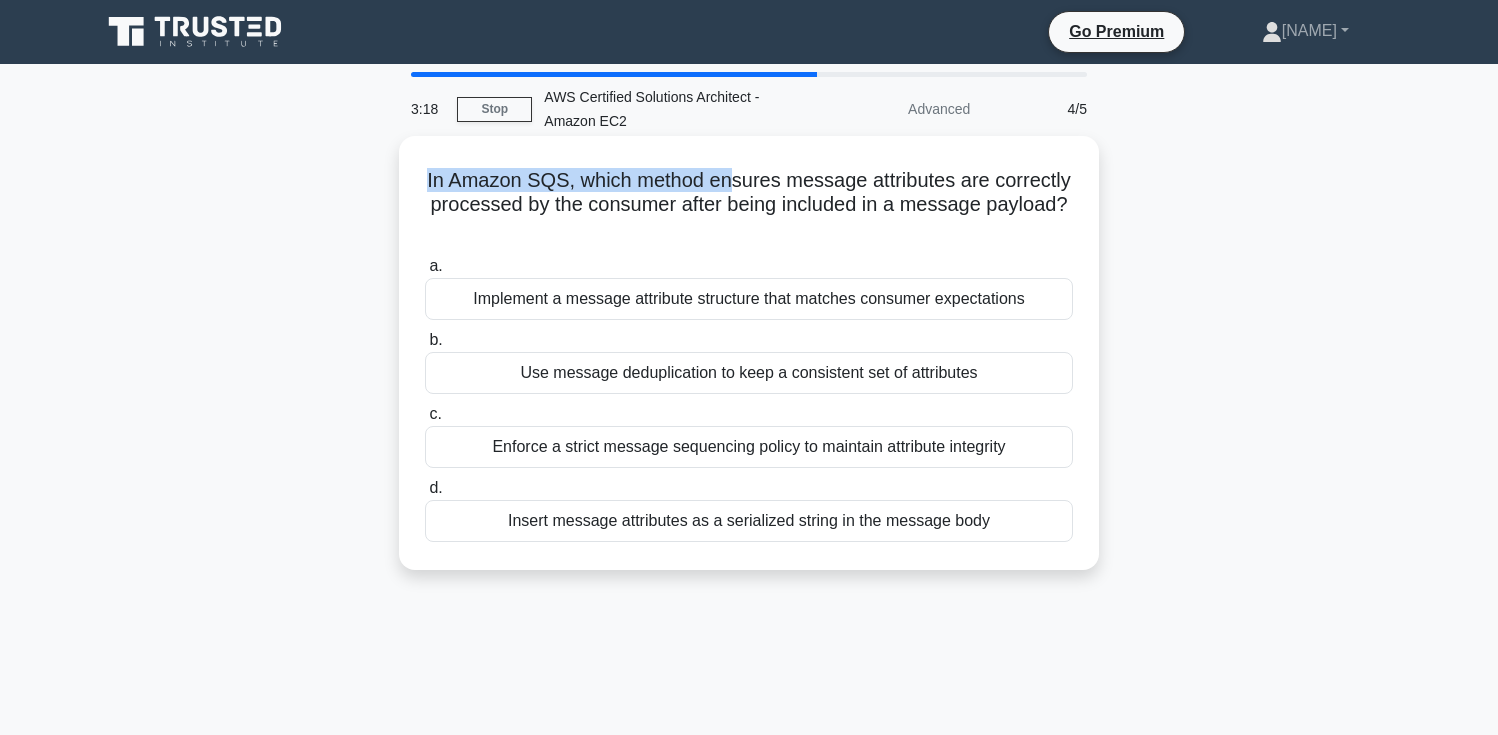 drag, startPoint x: 430, startPoint y: 188, endPoint x: 734, endPoint y: 188, distance: 304 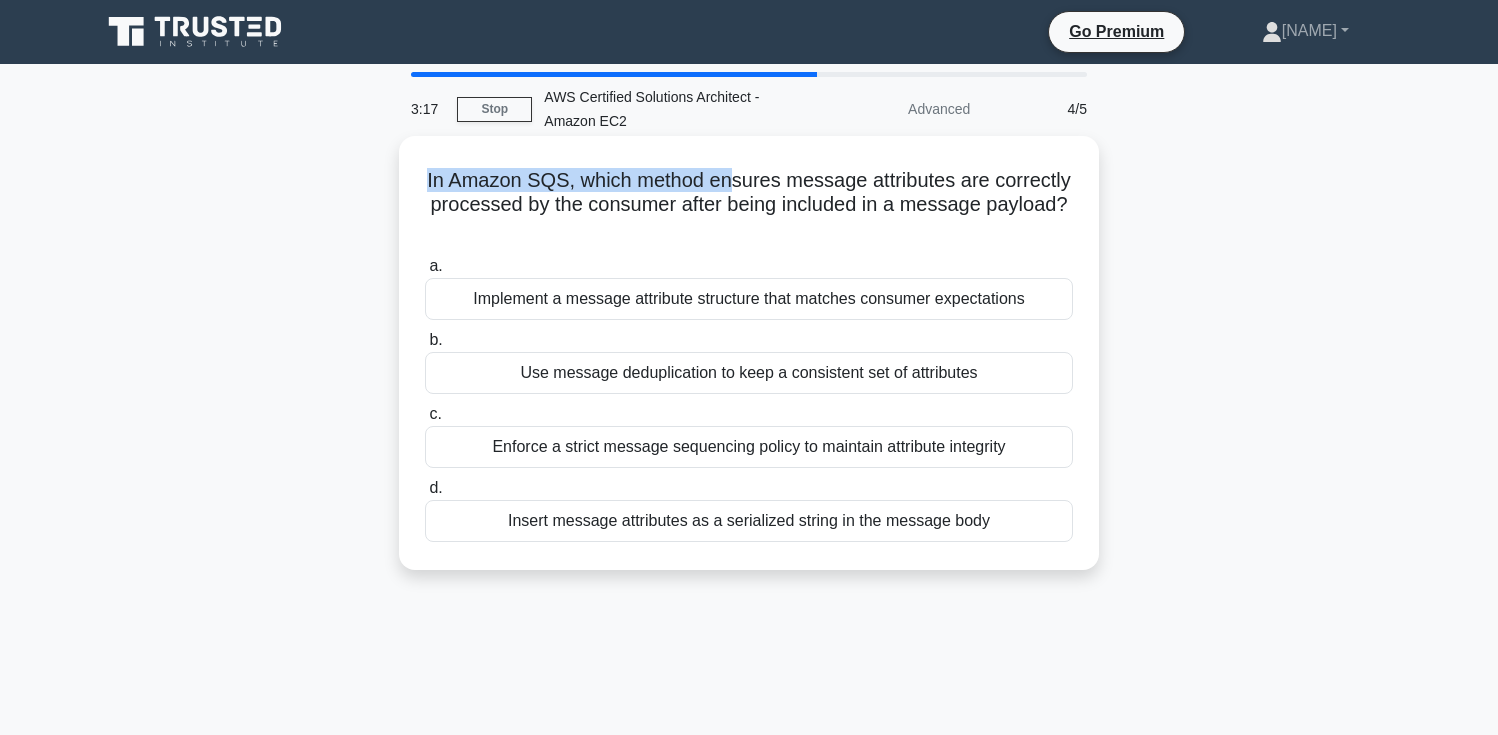 click on "In Amazon SQS, which method ensures message attributes are correctly processed by the consumer after being included in a message payload?
.spinner_0XTQ{transform-origin:center;animation:spinner_y6GP .75s linear infinite}@keyframes spinner_y6GP{100%{transform:rotate(360deg)}}" at bounding box center [749, 205] 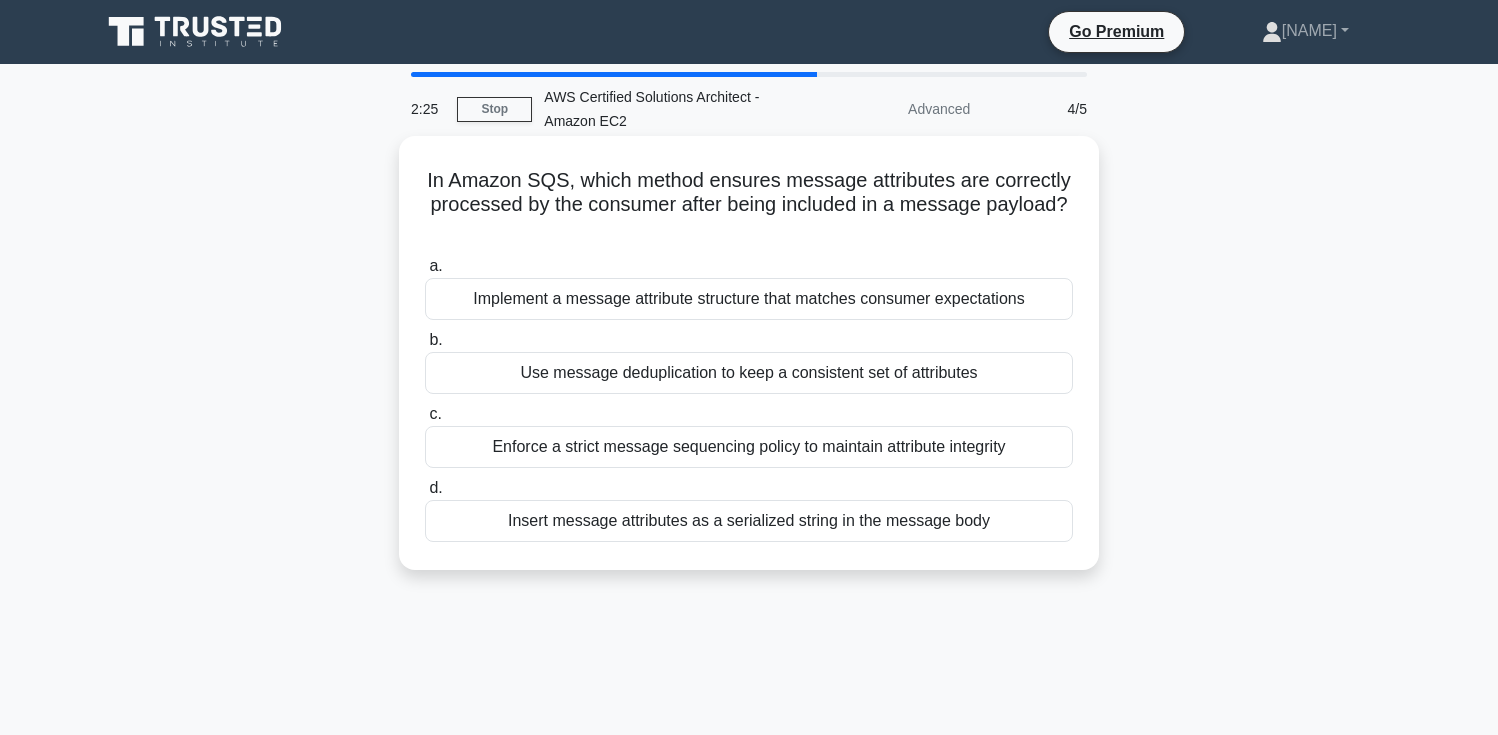 click on "Insert message attributes as a serialized string in the message body" at bounding box center (749, 521) 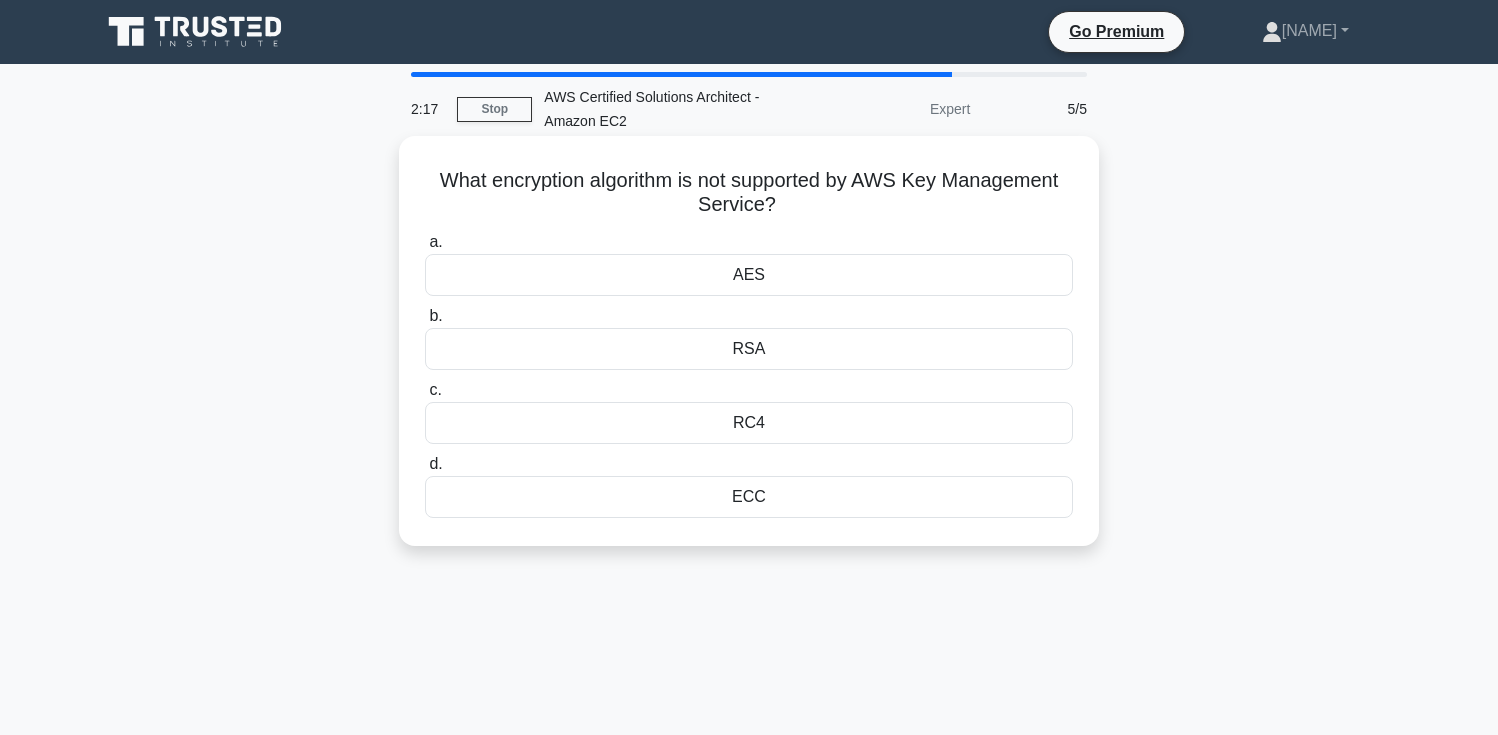 click on "ECC" at bounding box center (749, 497) 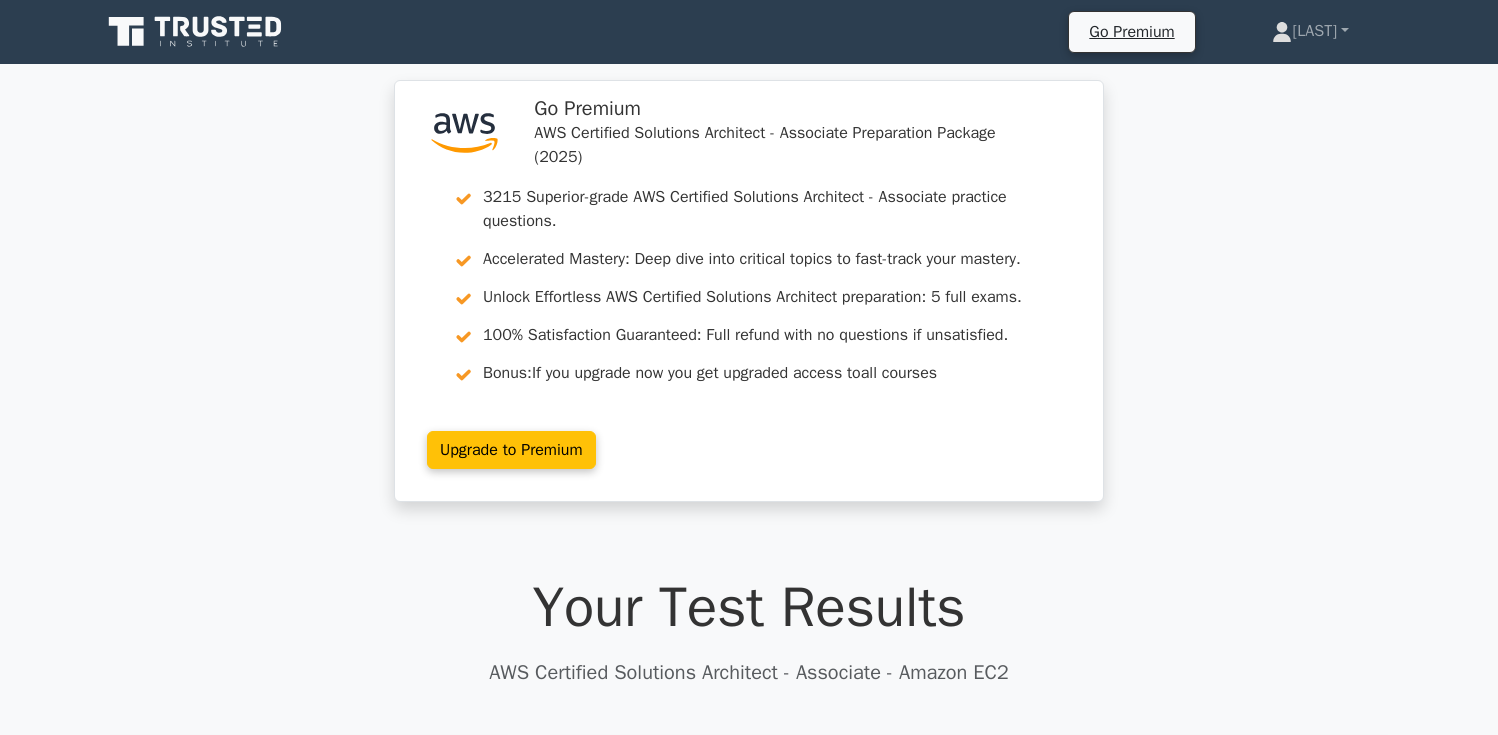 scroll, scrollTop: 103, scrollLeft: 0, axis: vertical 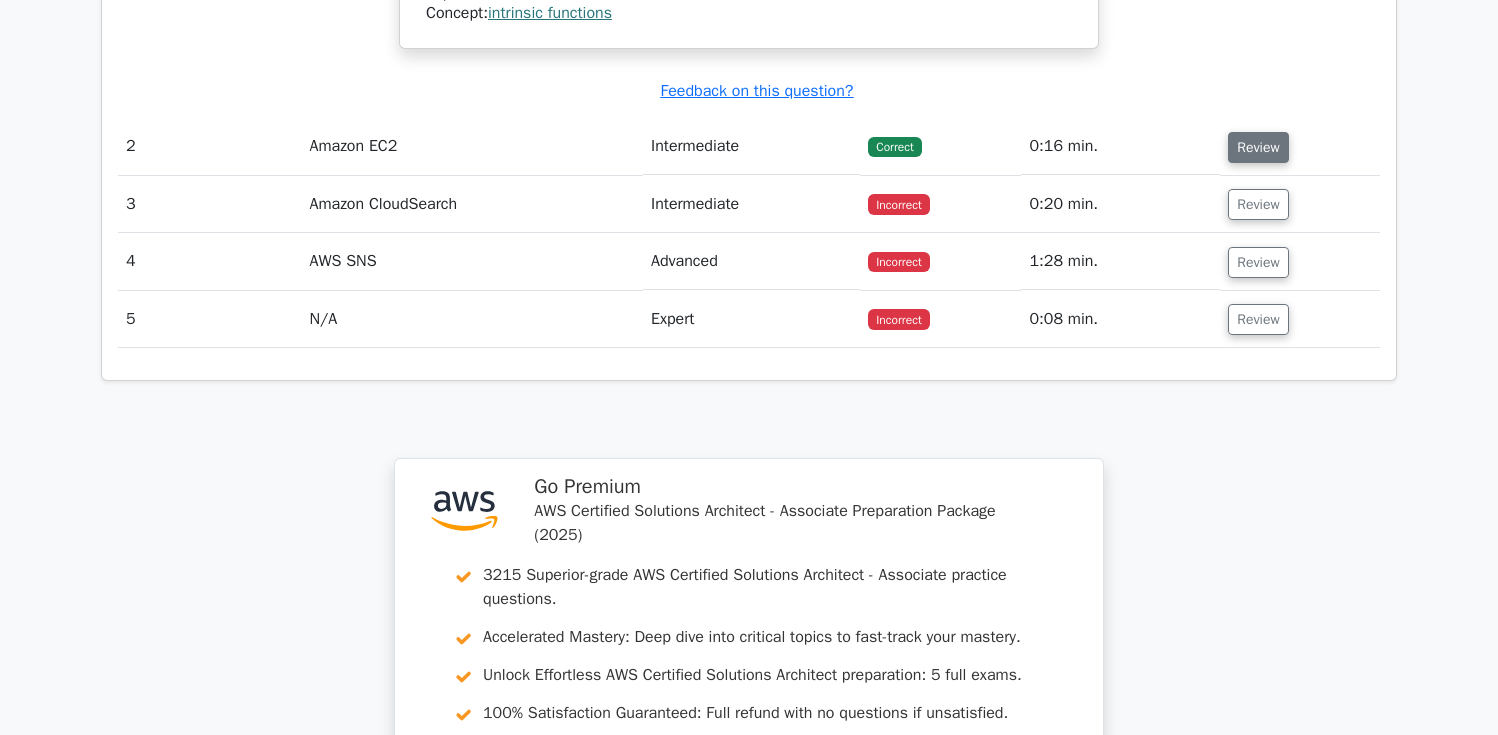 click on "Review" at bounding box center [1258, 147] 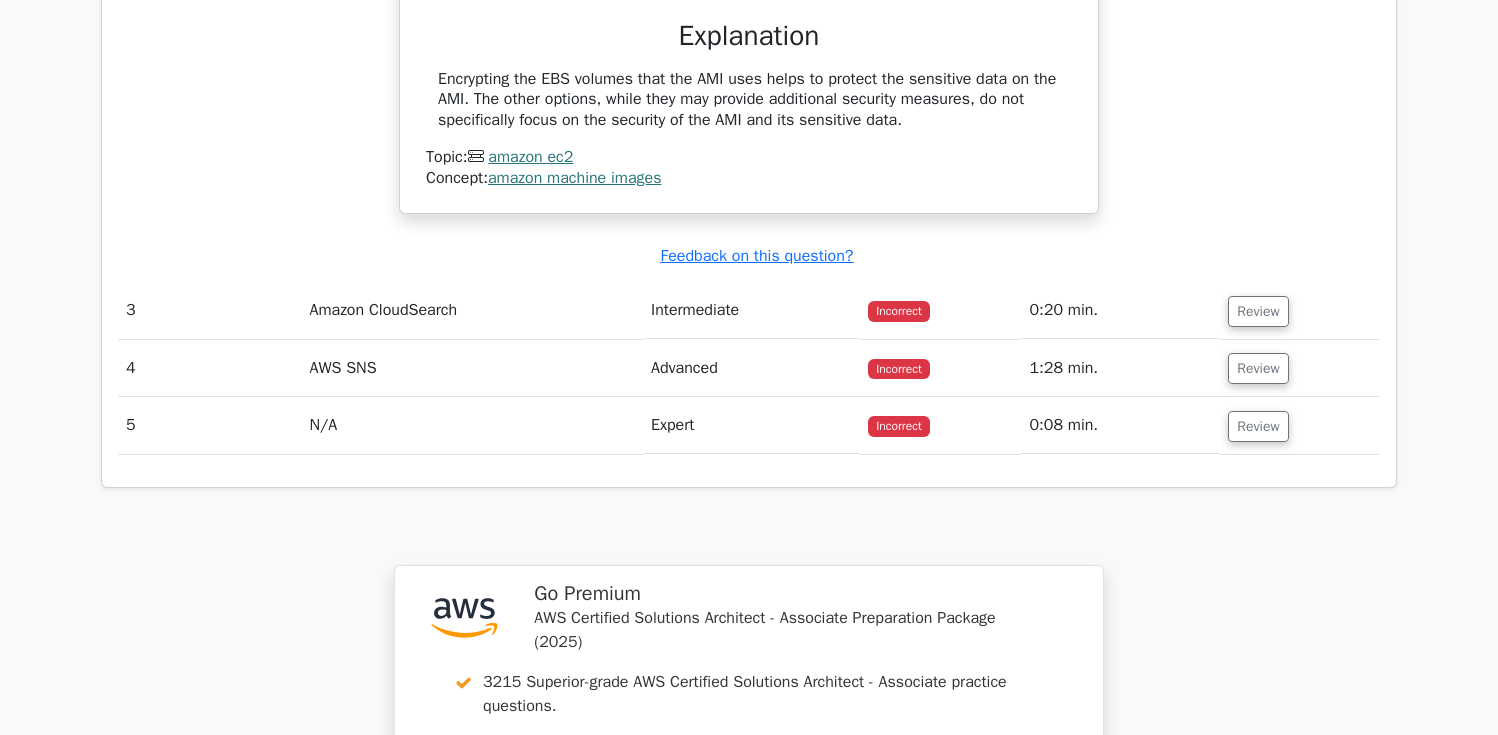 scroll, scrollTop: 2673, scrollLeft: 0, axis: vertical 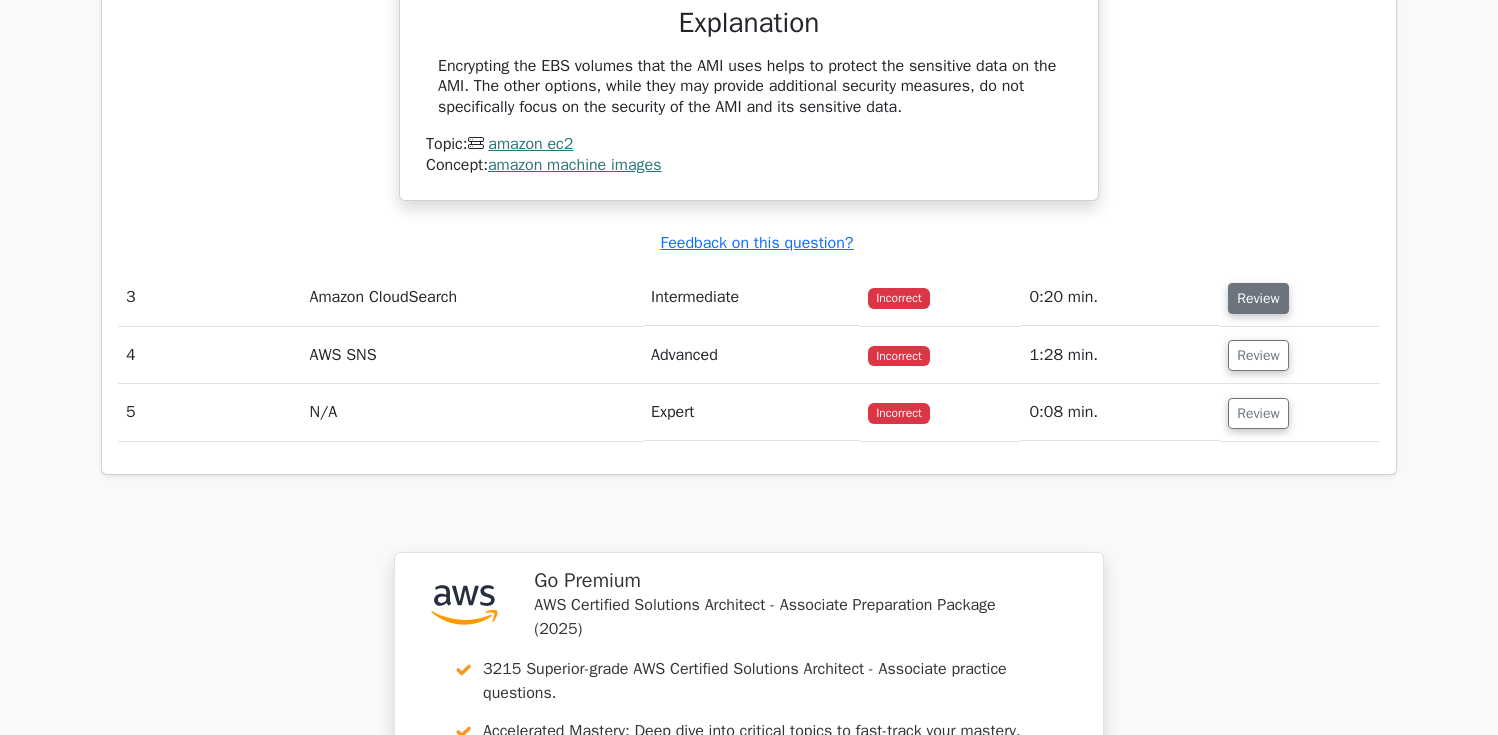 click on "Review" at bounding box center (1258, 298) 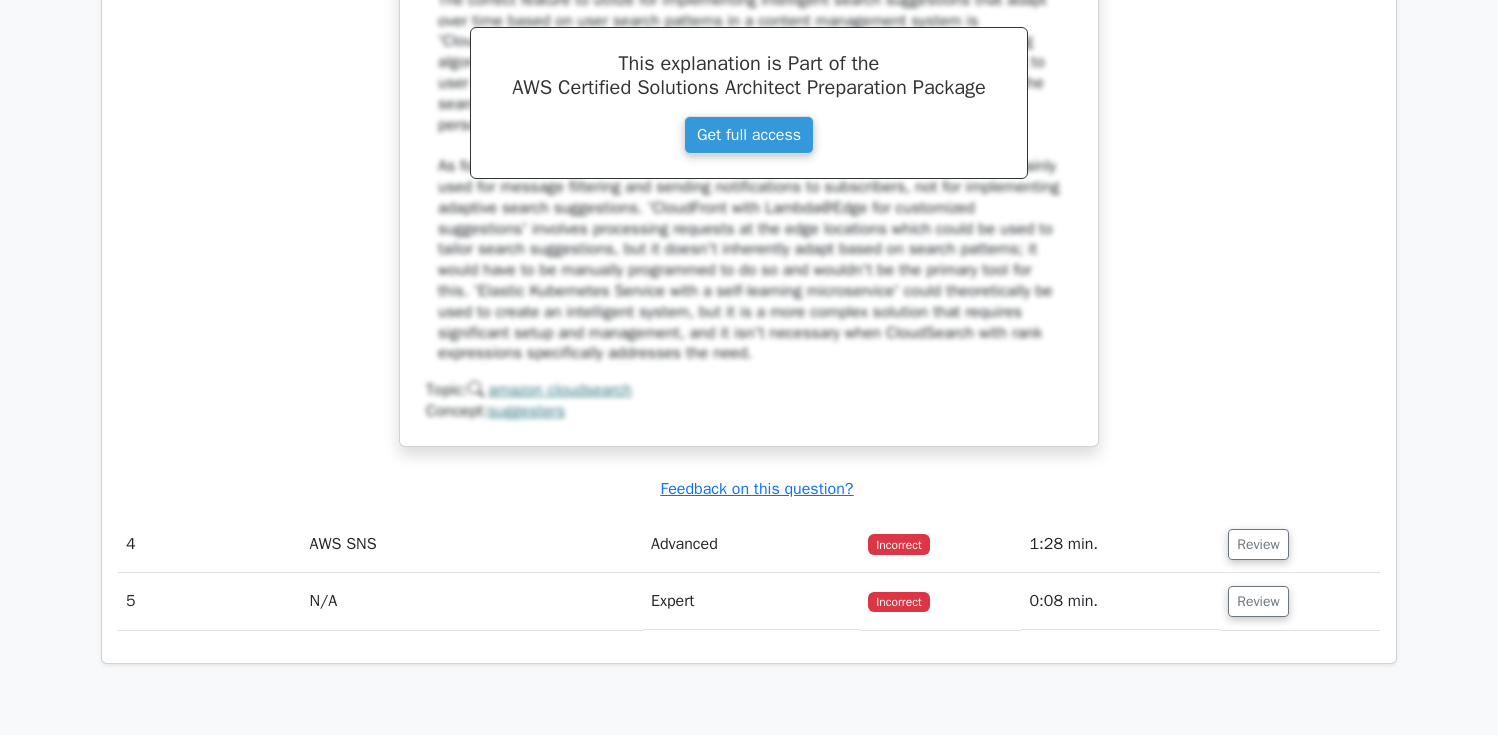 scroll, scrollTop: 3700, scrollLeft: 0, axis: vertical 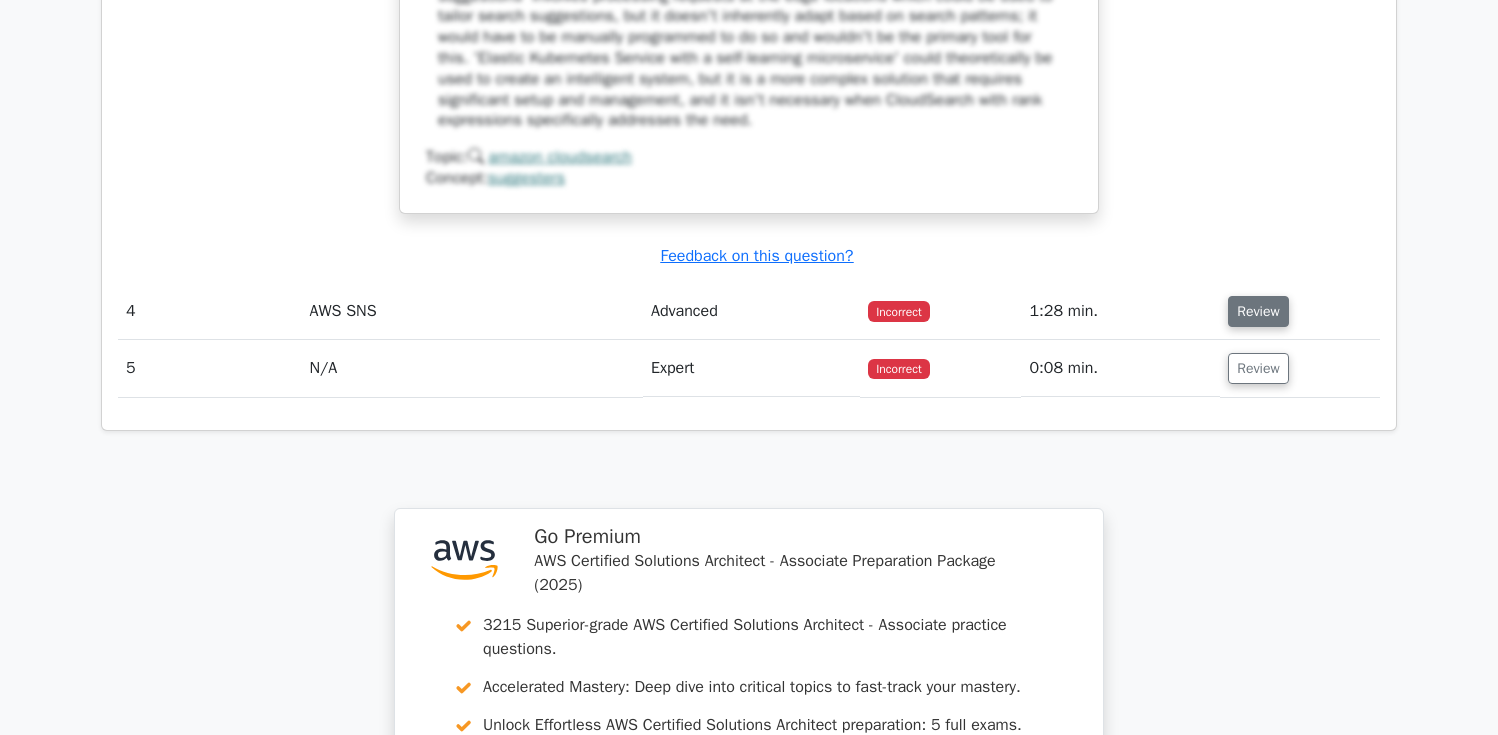 click on "Review" at bounding box center (1258, 311) 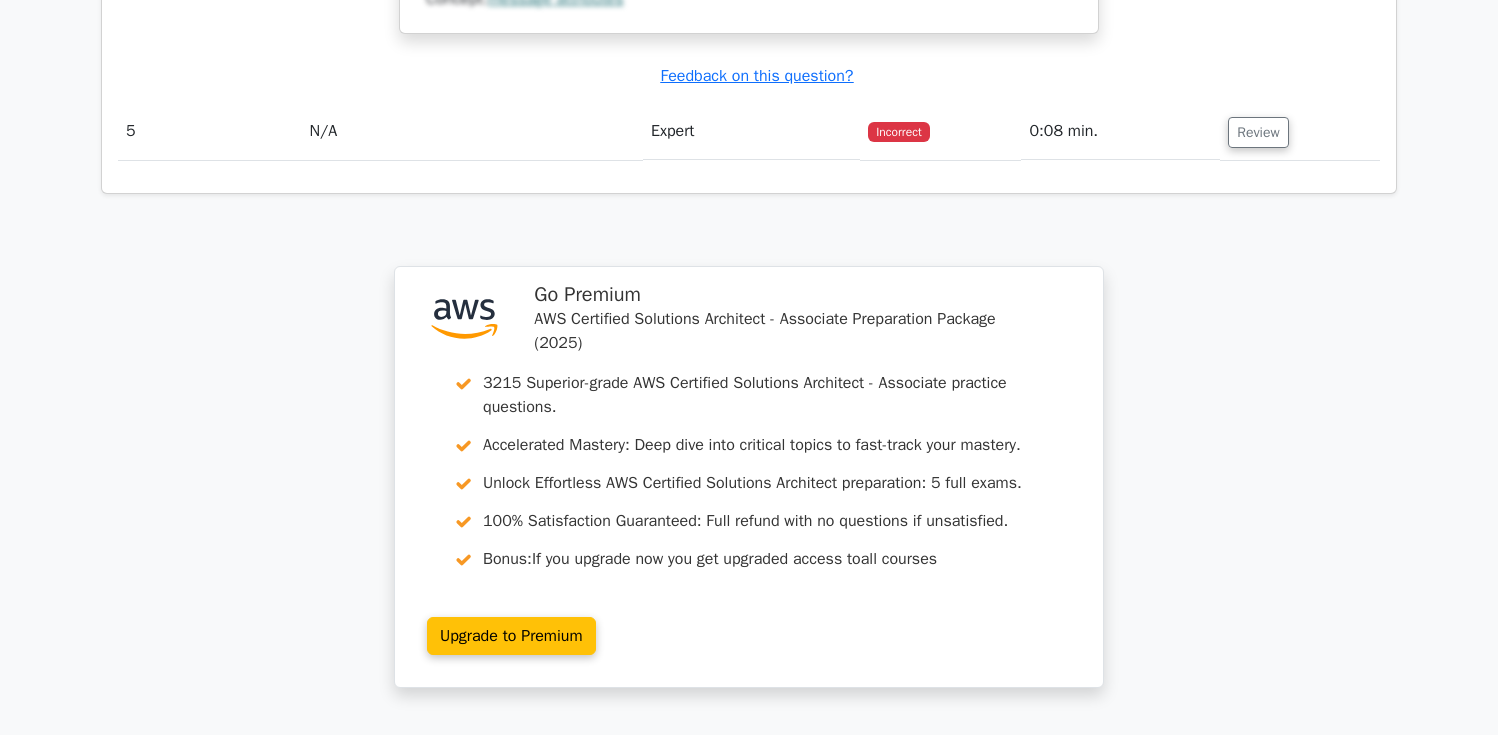 scroll, scrollTop: 4821, scrollLeft: 0, axis: vertical 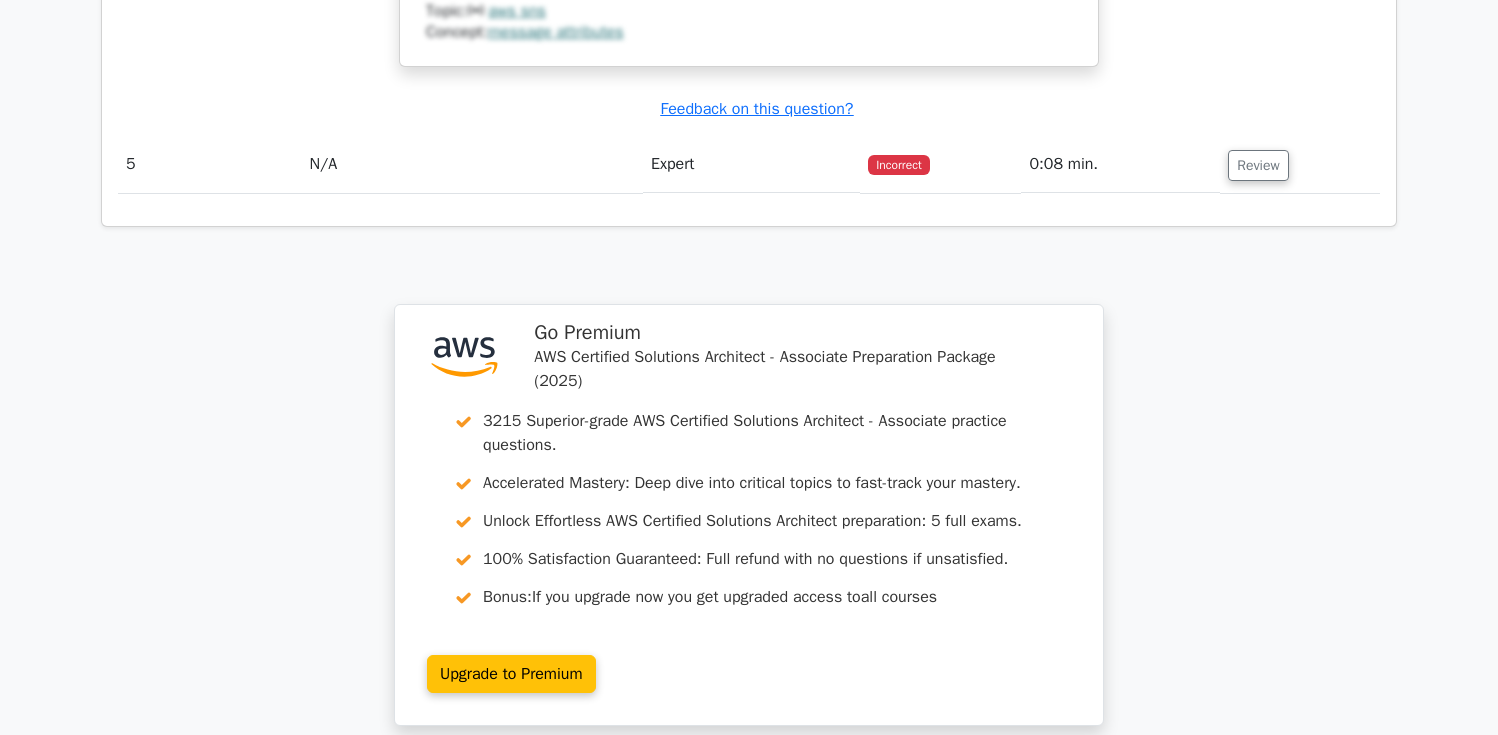 click on "Review" at bounding box center (1300, 164) 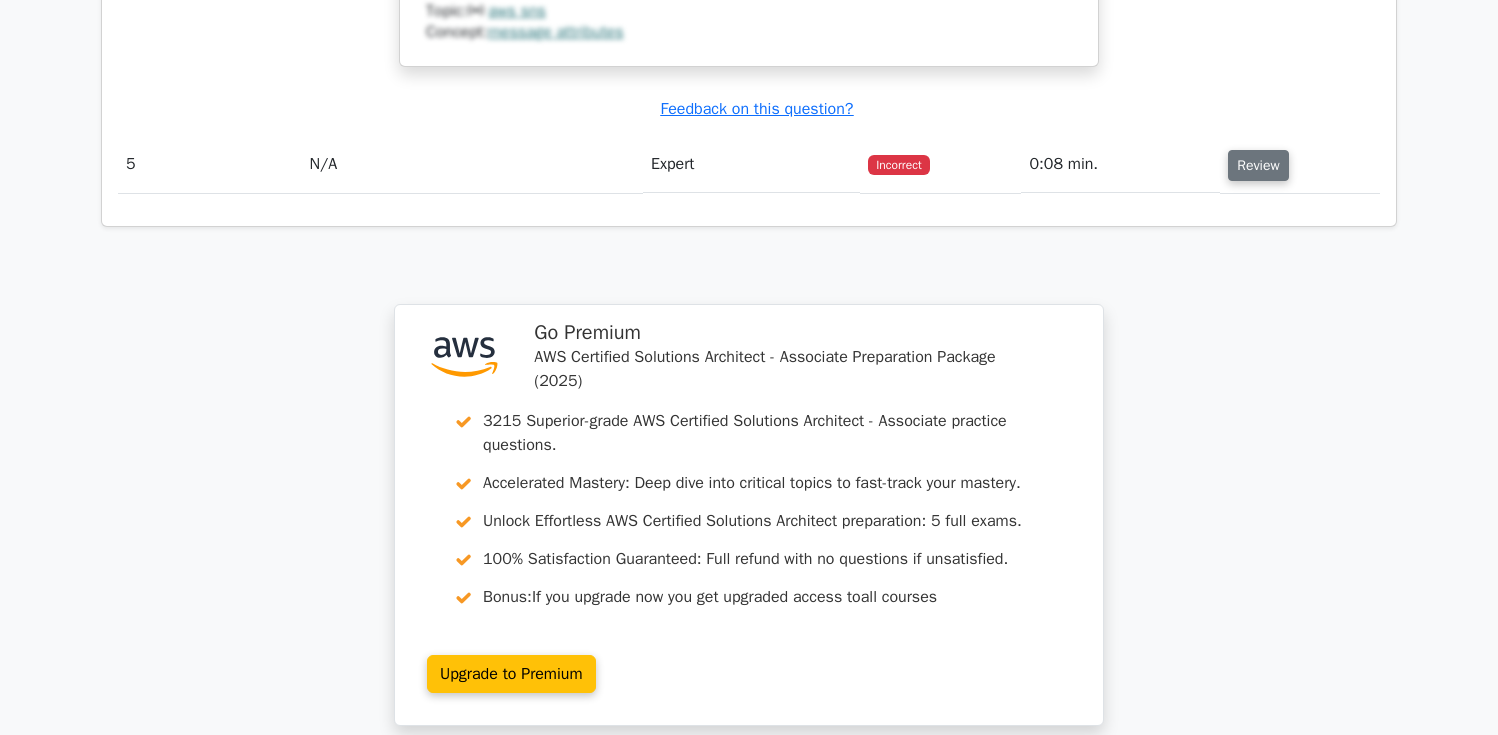 click on "Review" at bounding box center (1258, 165) 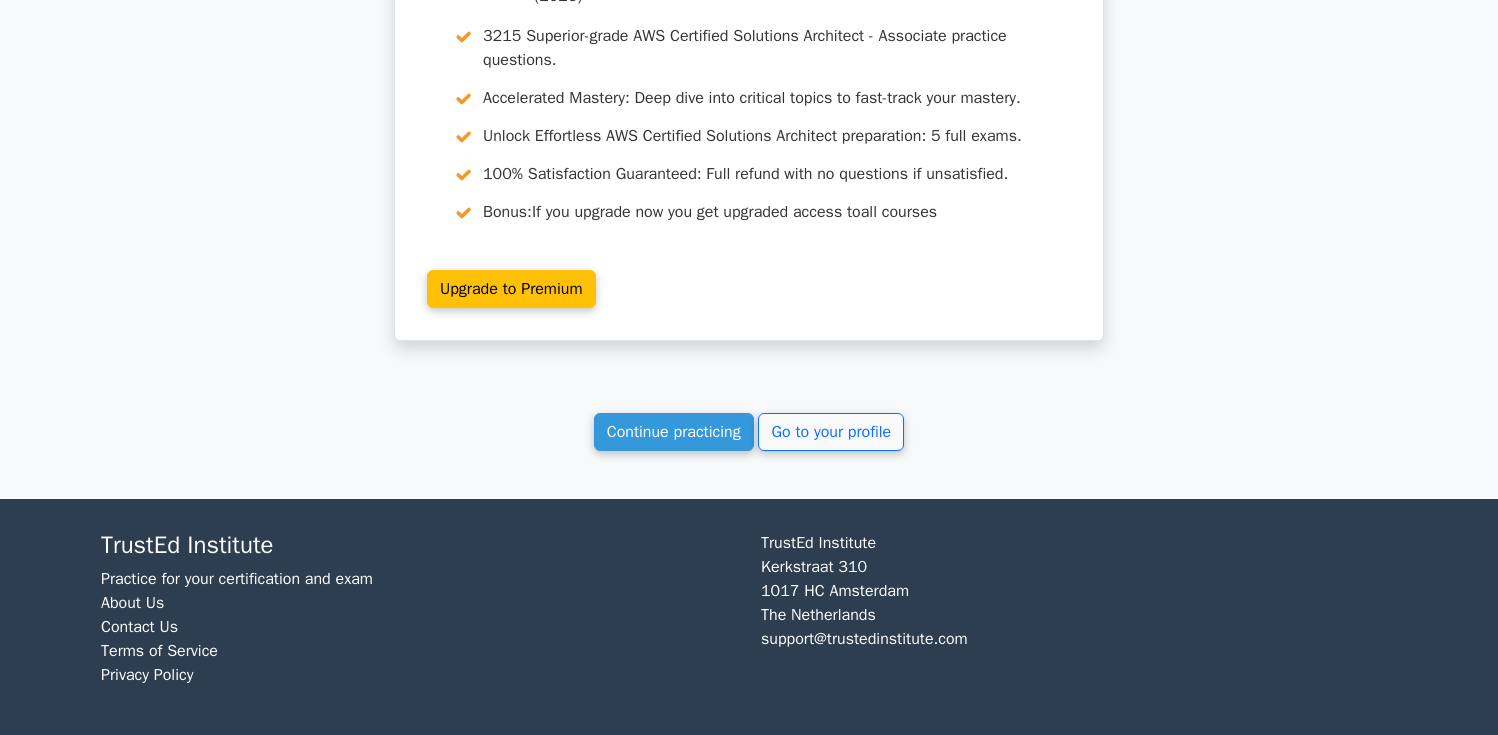 scroll, scrollTop: 5847, scrollLeft: 0, axis: vertical 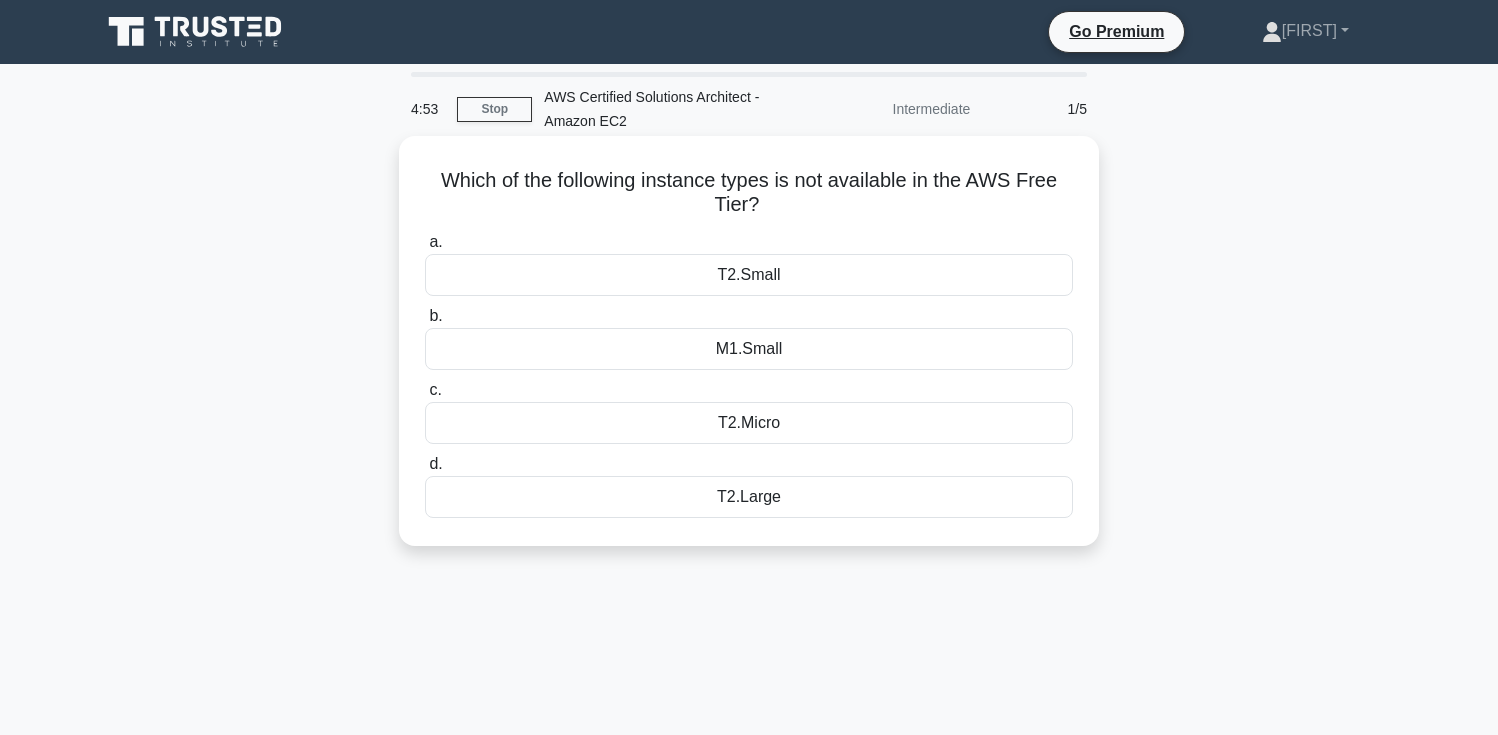 click on "T2.Large" at bounding box center [749, 497] 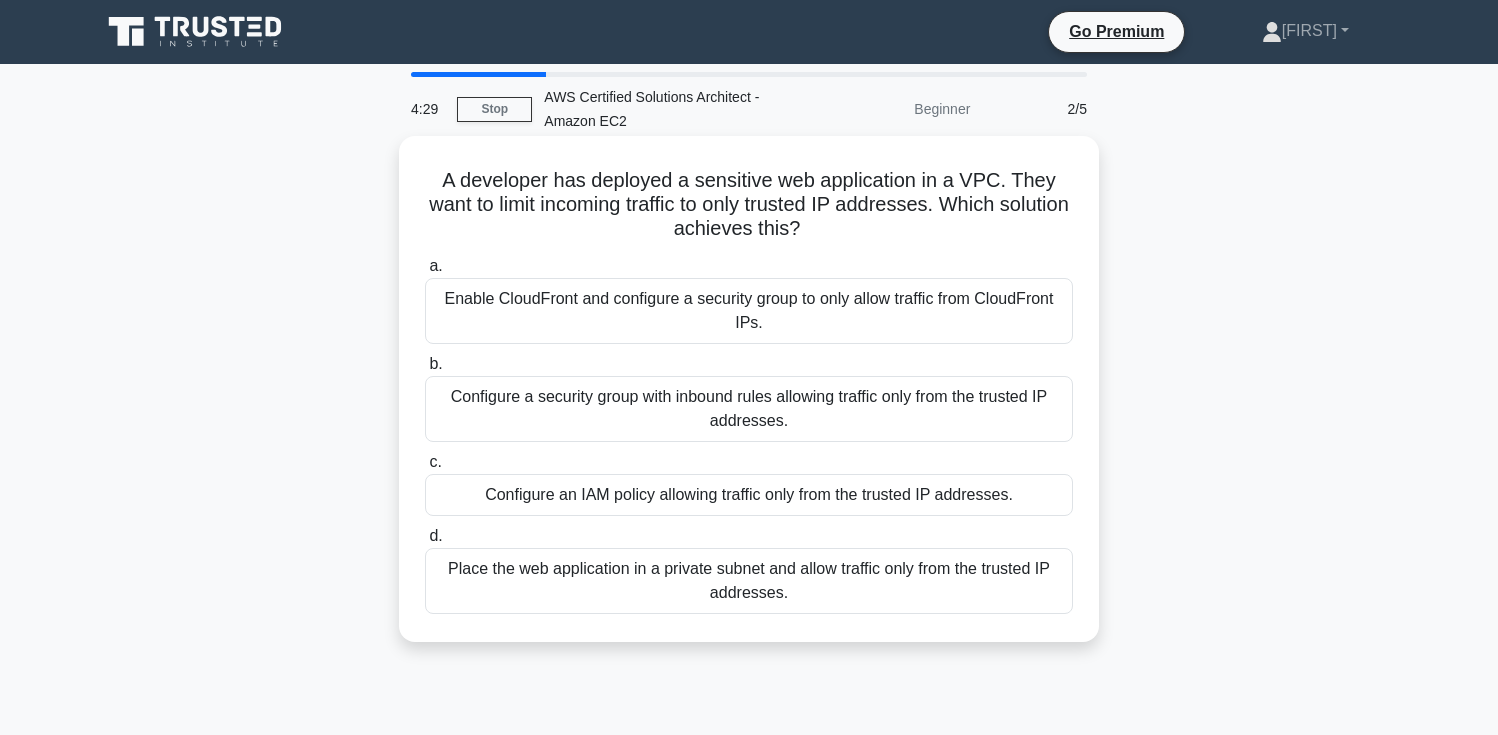 click on "Configure a security group with inbound rules allowing traffic only from the trusted IP addresses." at bounding box center (749, 409) 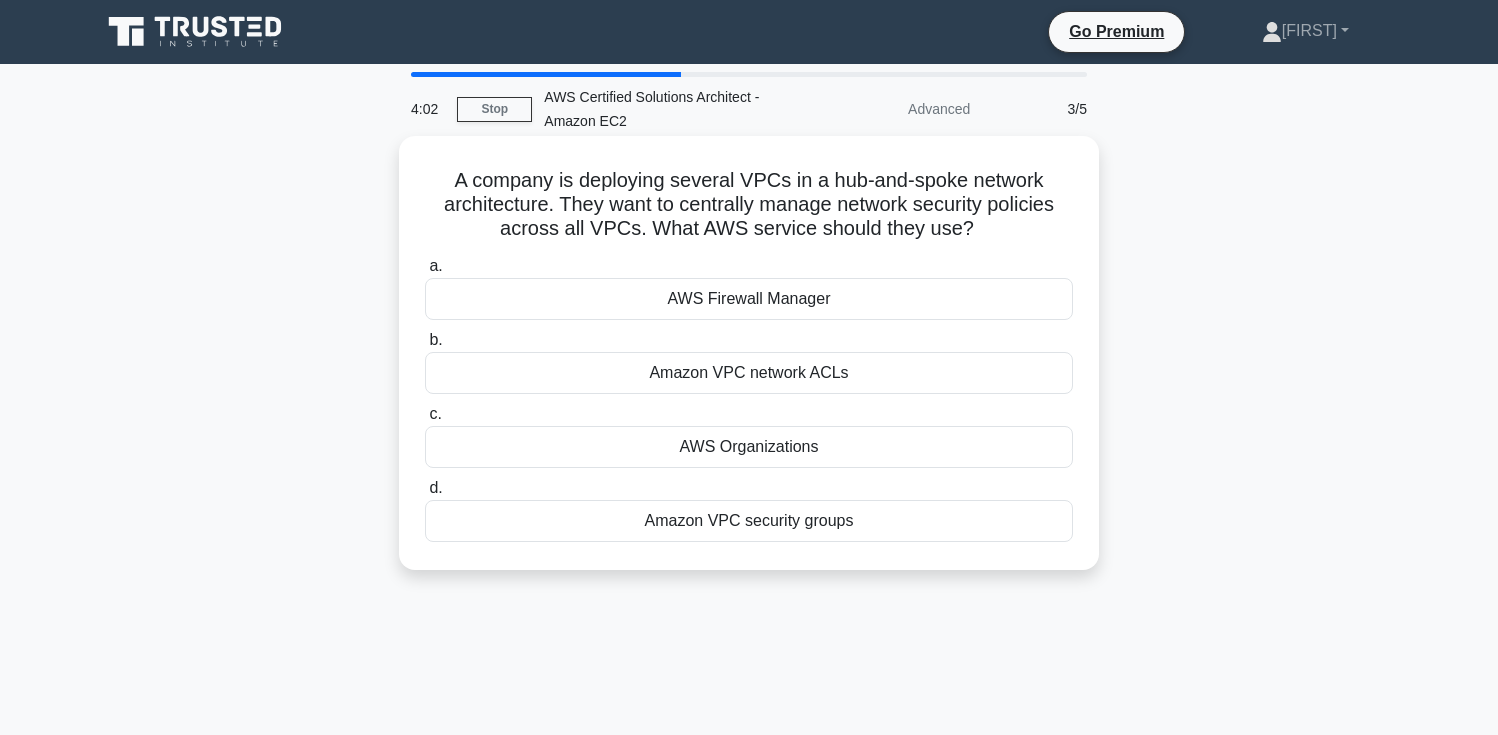 click on "Amazon VPC network ACLs" at bounding box center [749, 373] 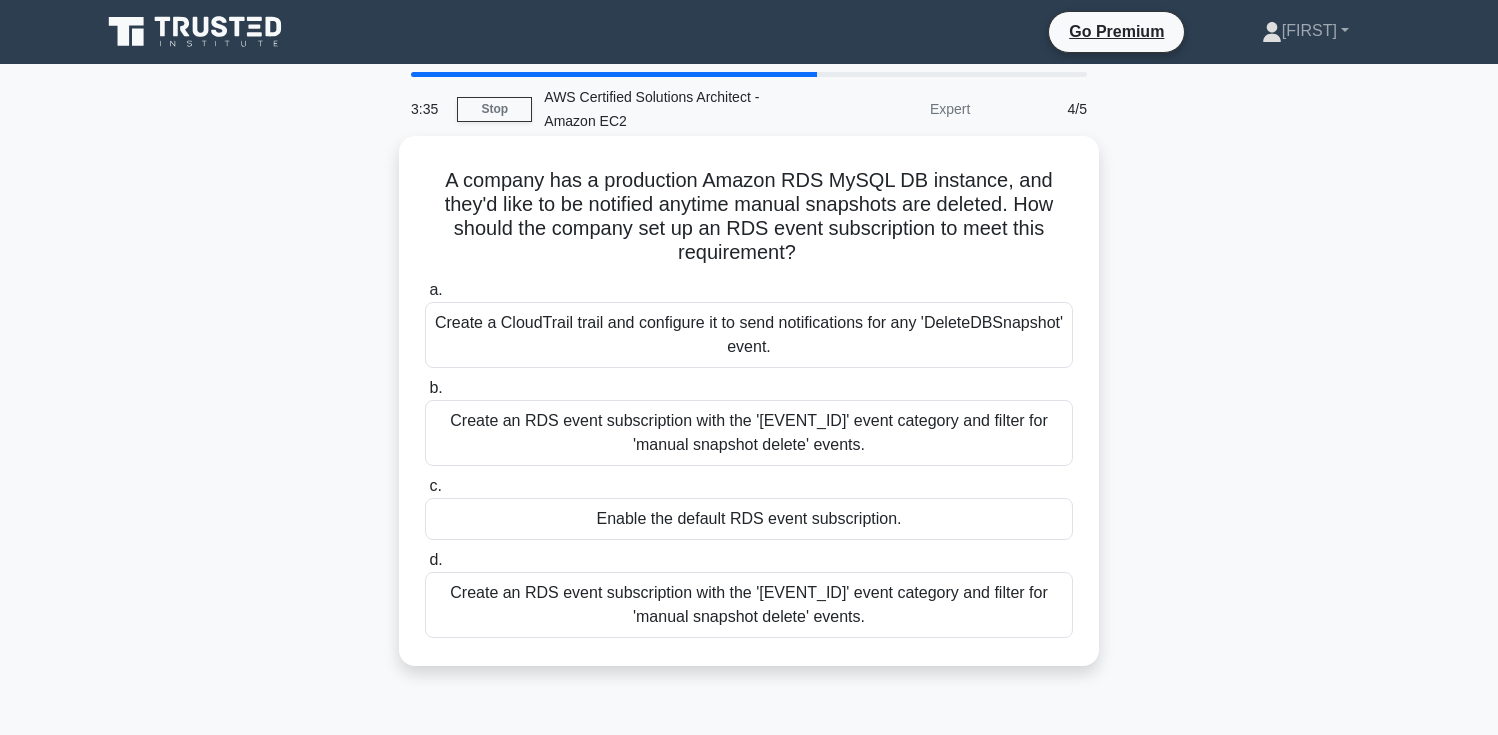 click on "Enable the default RDS event subscription." at bounding box center [749, 519] 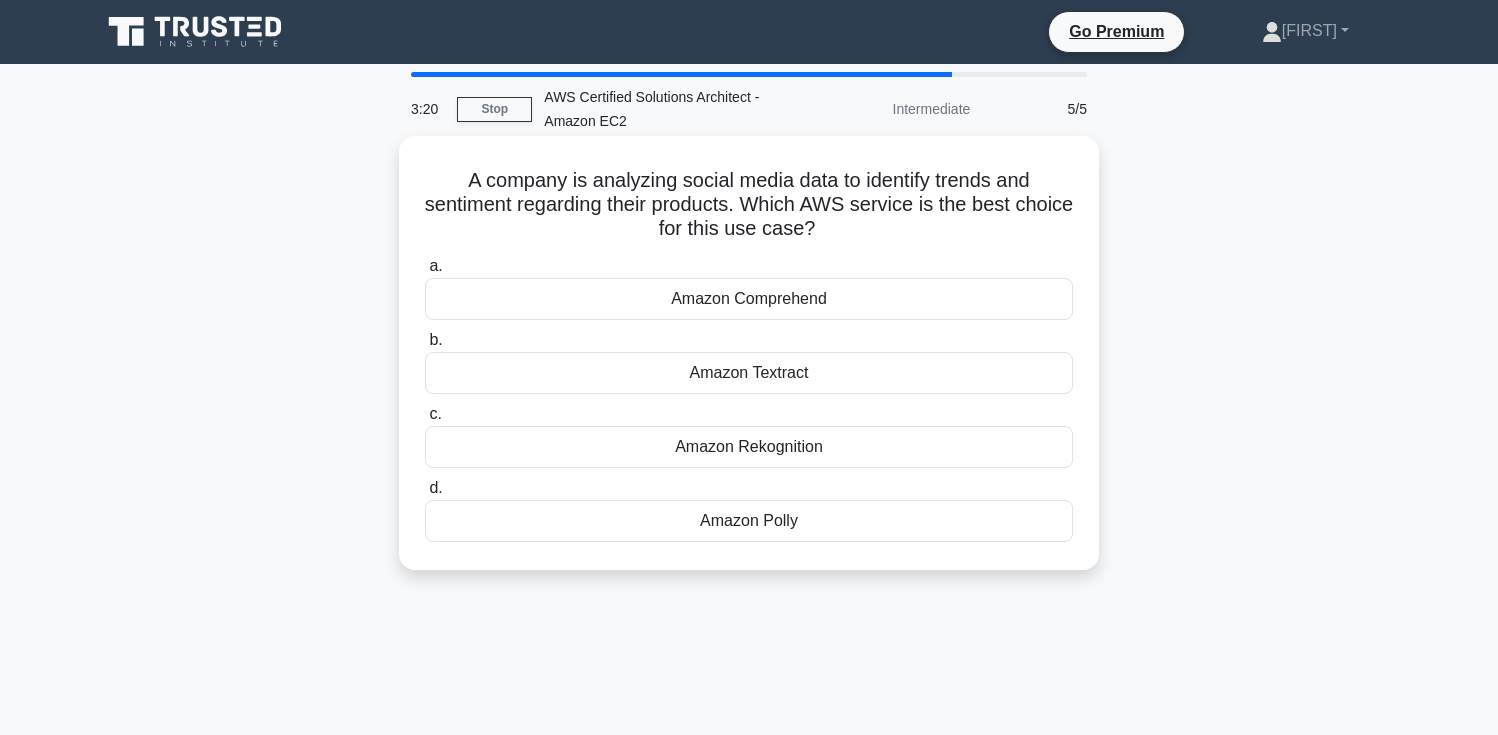 click on "Amazon Comprehend" at bounding box center (749, 299) 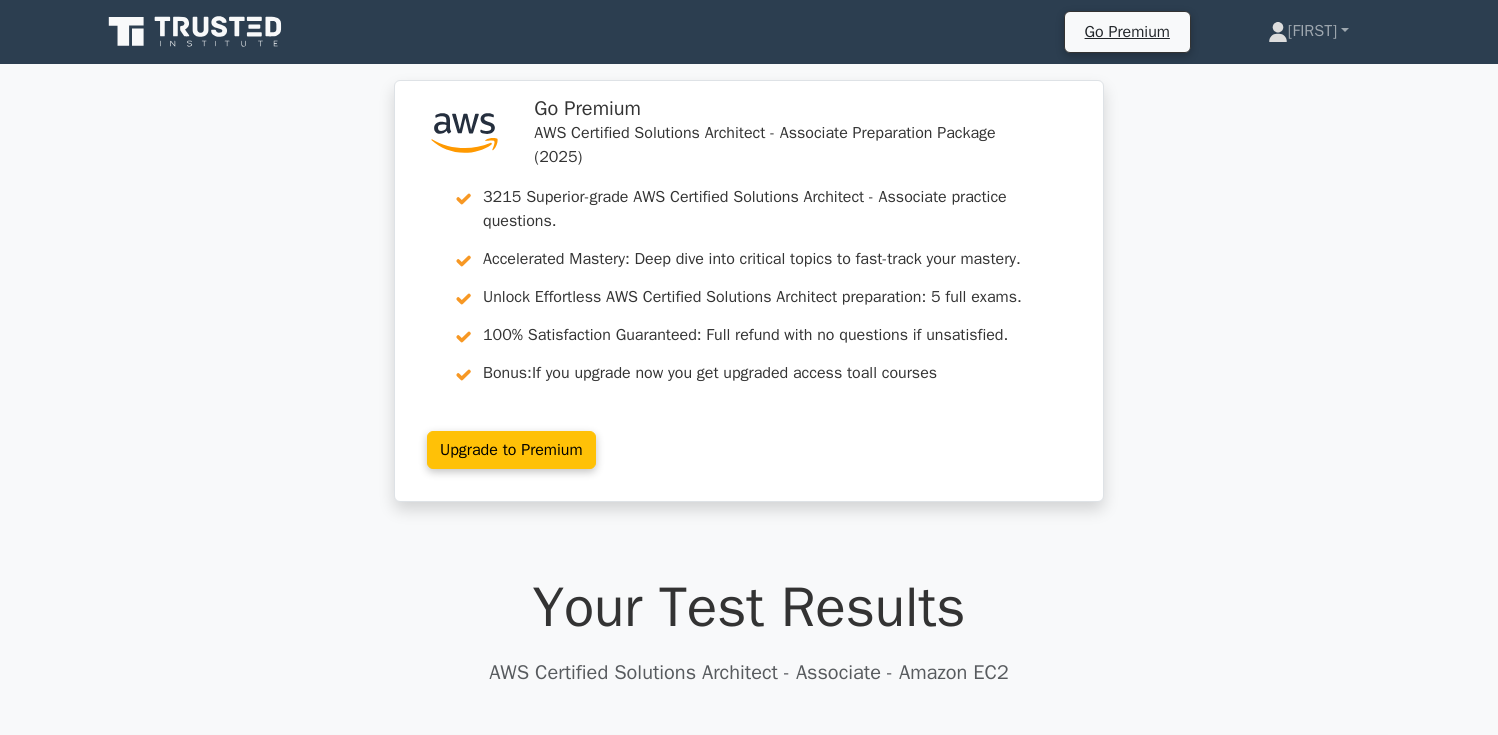 scroll, scrollTop: 0, scrollLeft: 0, axis: both 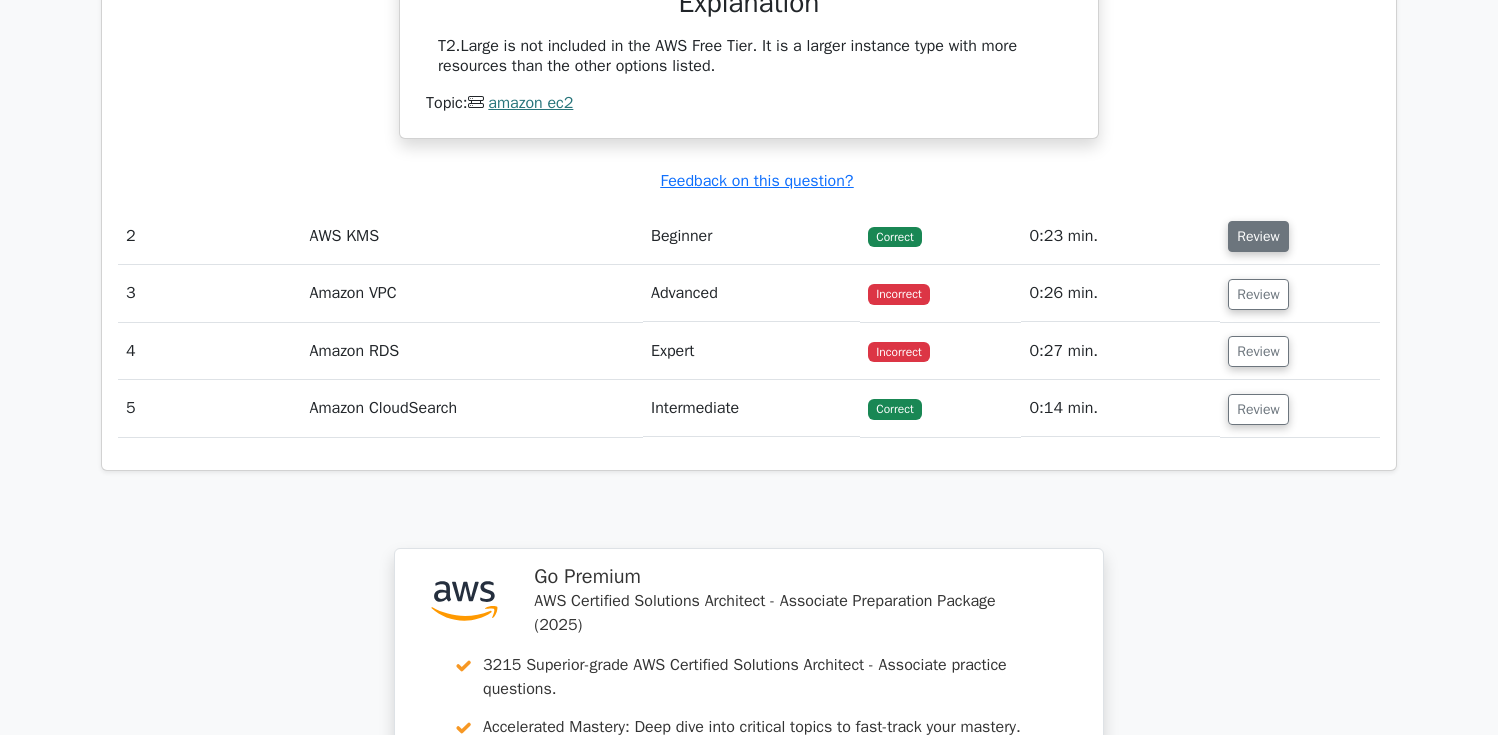 click on "Review" at bounding box center (1258, 236) 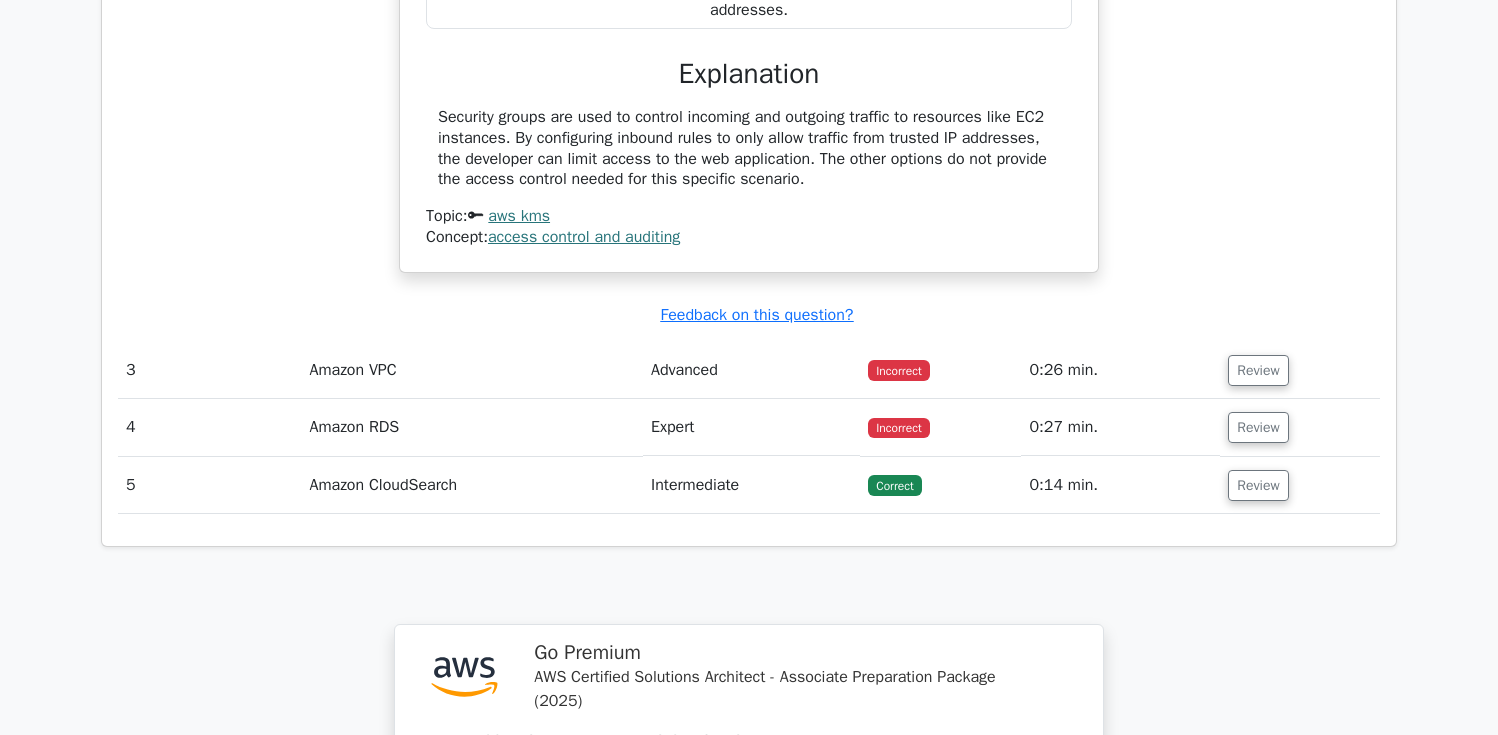 scroll, scrollTop: 2758, scrollLeft: 0, axis: vertical 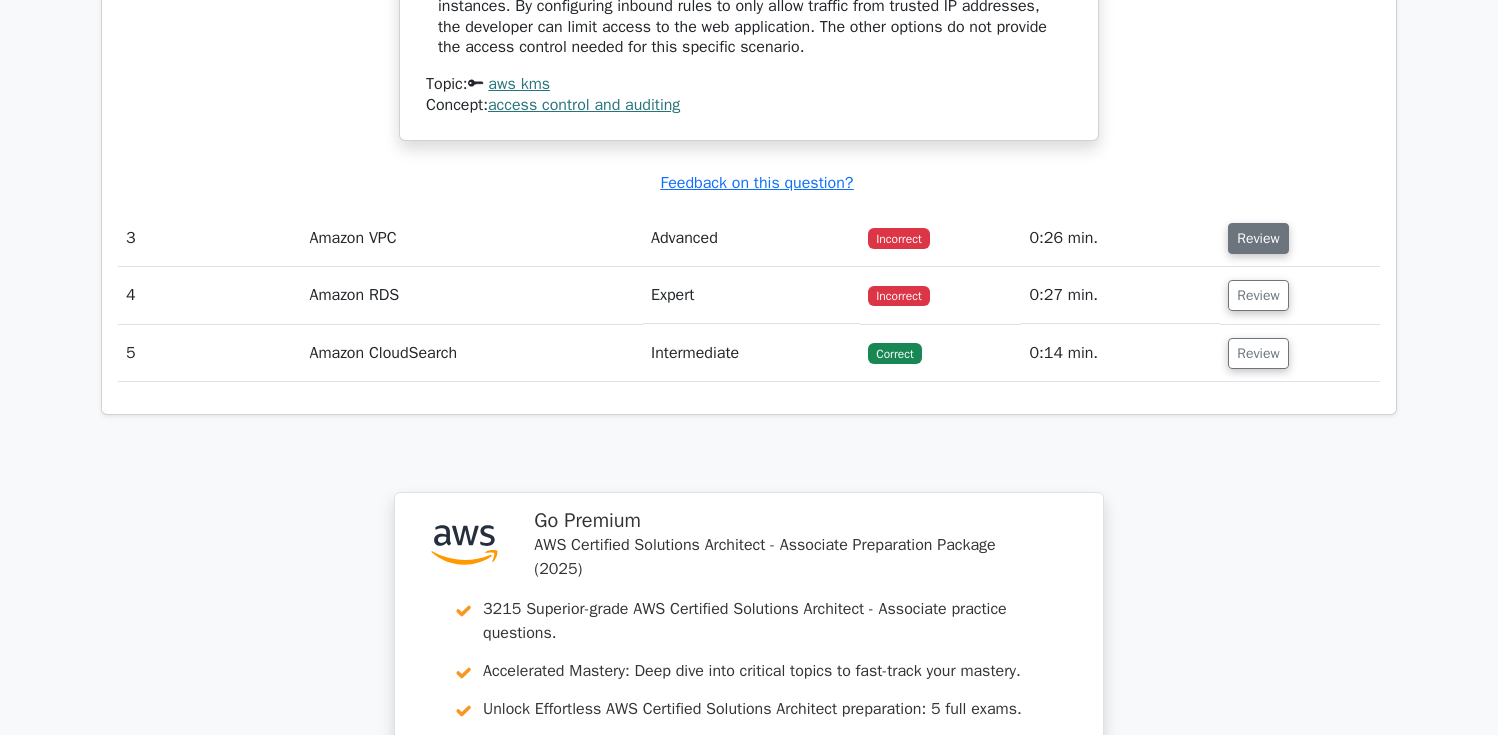 click on "Review" at bounding box center (1258, 238) 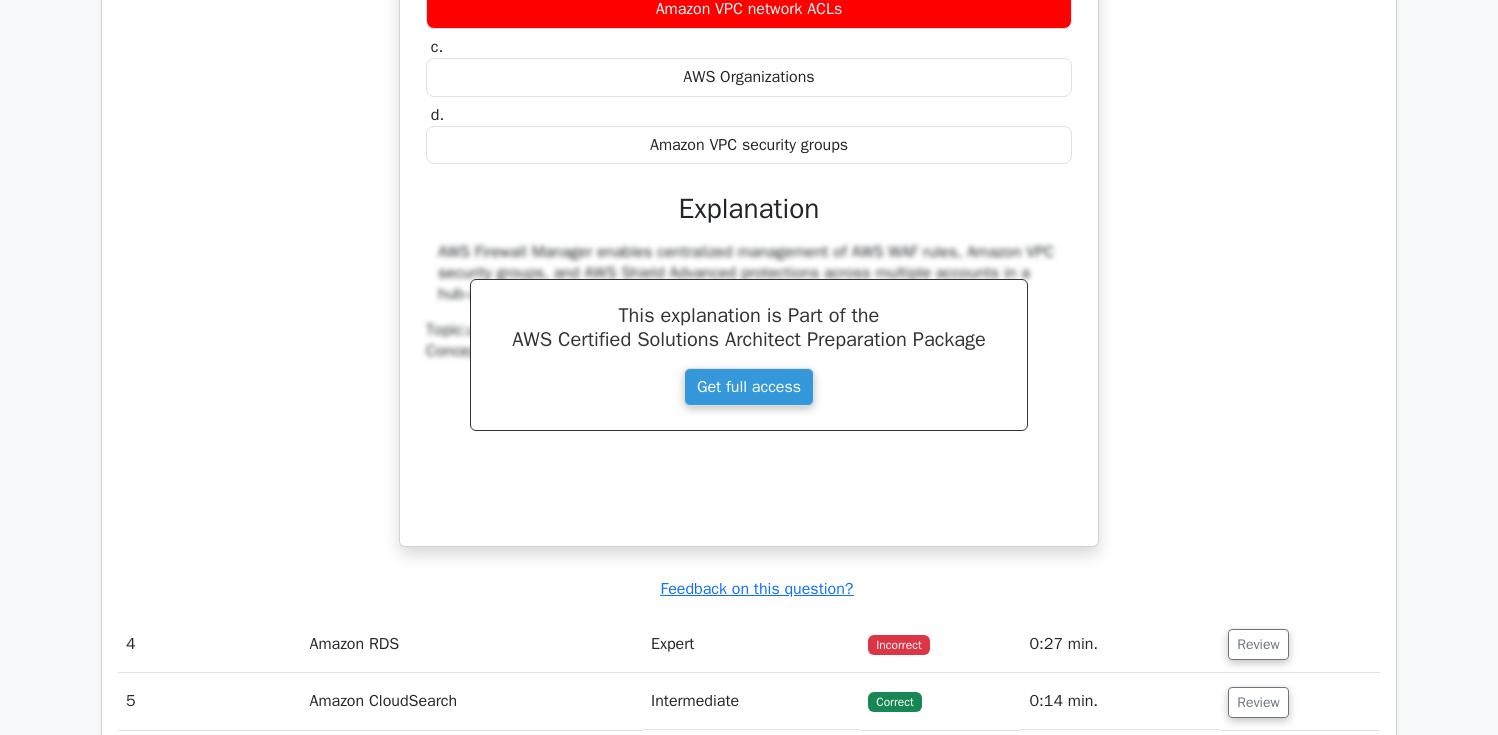 scroll, scrollTop: 3355, scrollLeft: 0, axis: vertical 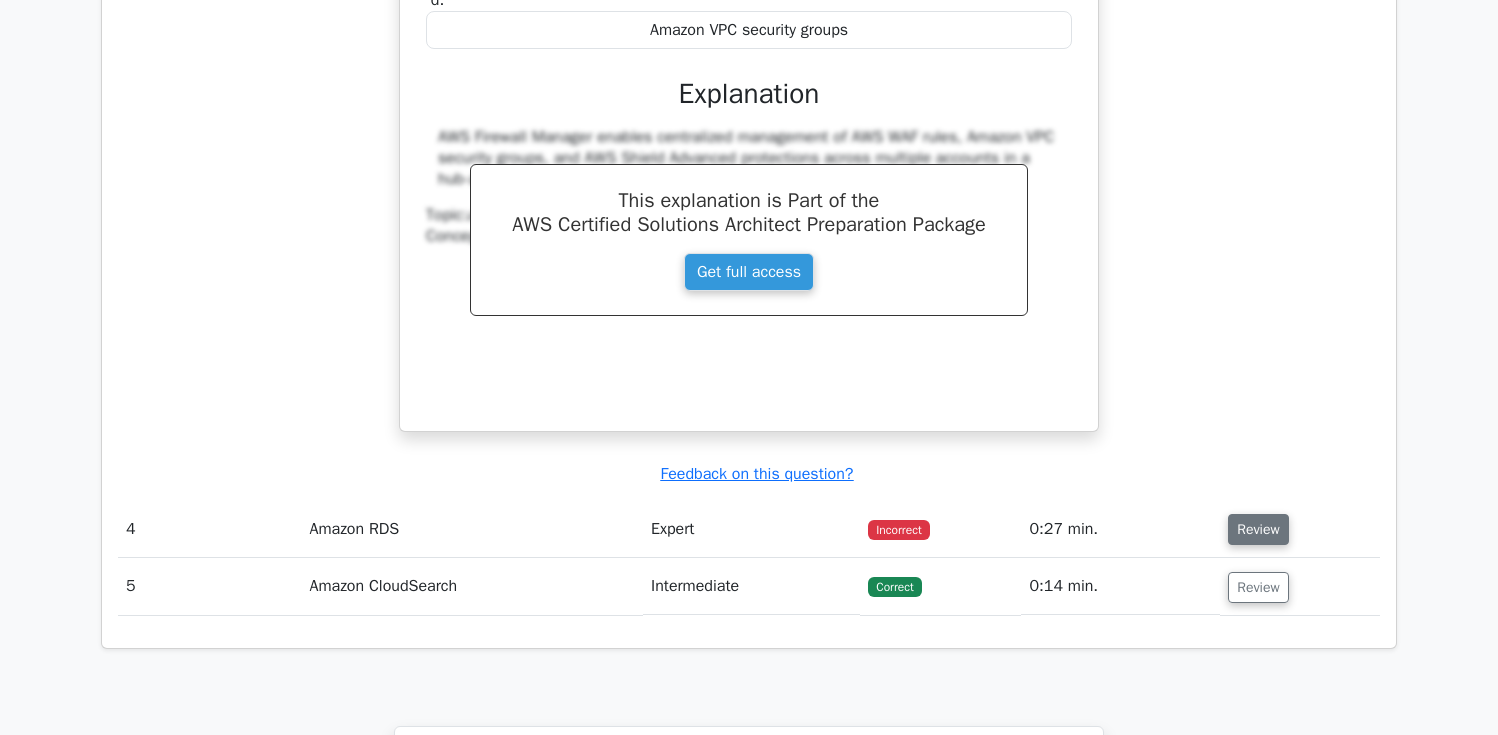 click on "Review" at bounding box center [1258, 529] 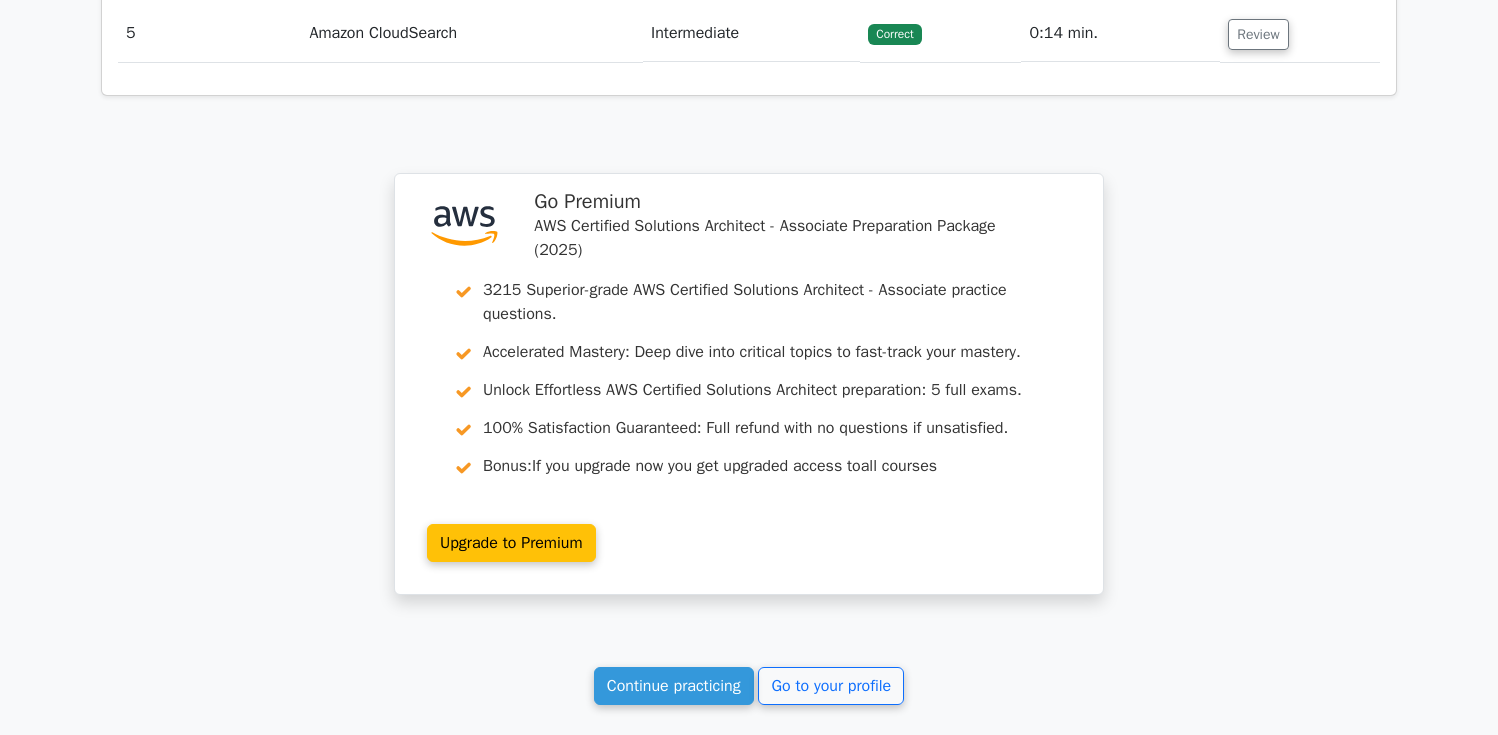 scroll, scrollTop: 5100, scrollLeft: 0, axis: vertical 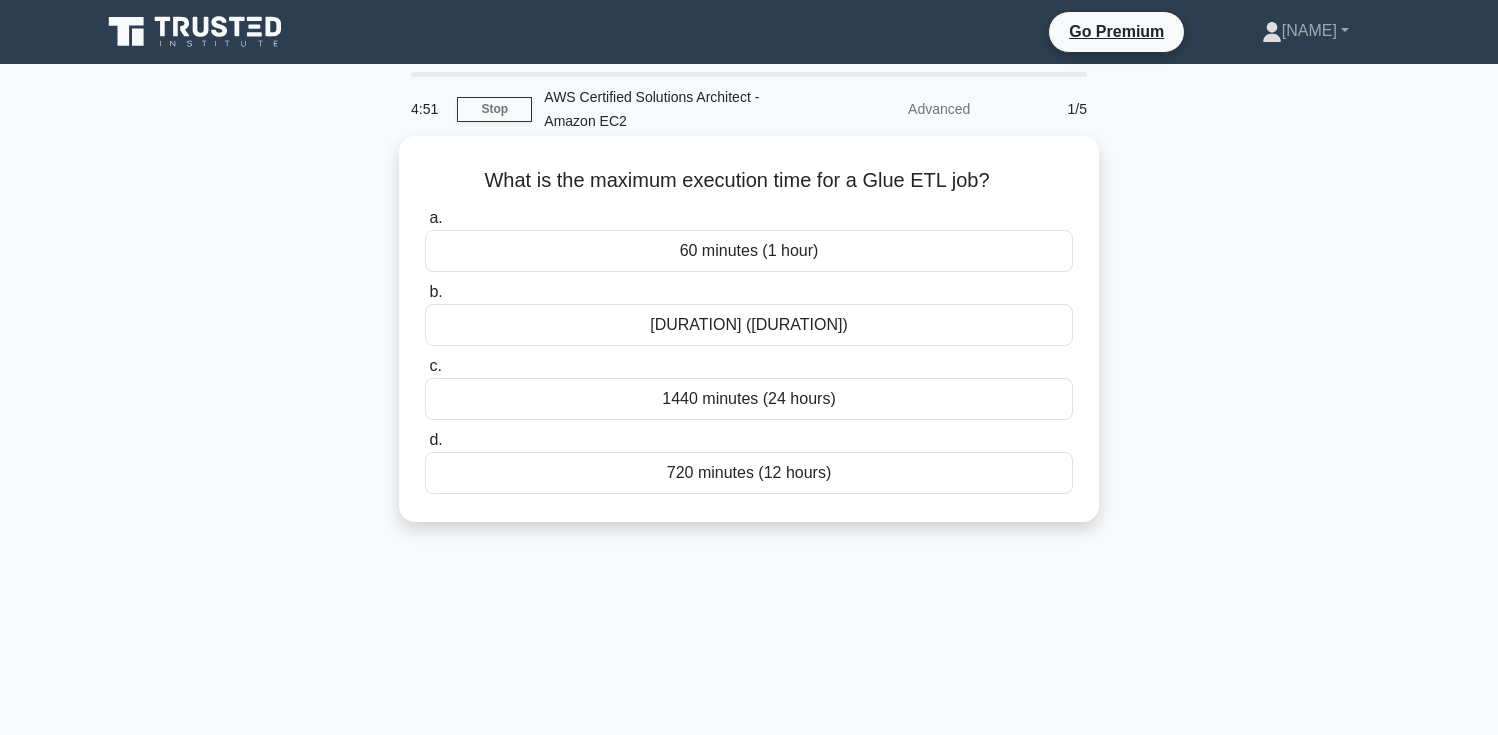 click on "60 minutes (1 hour)" at bounding box center [749, 251] 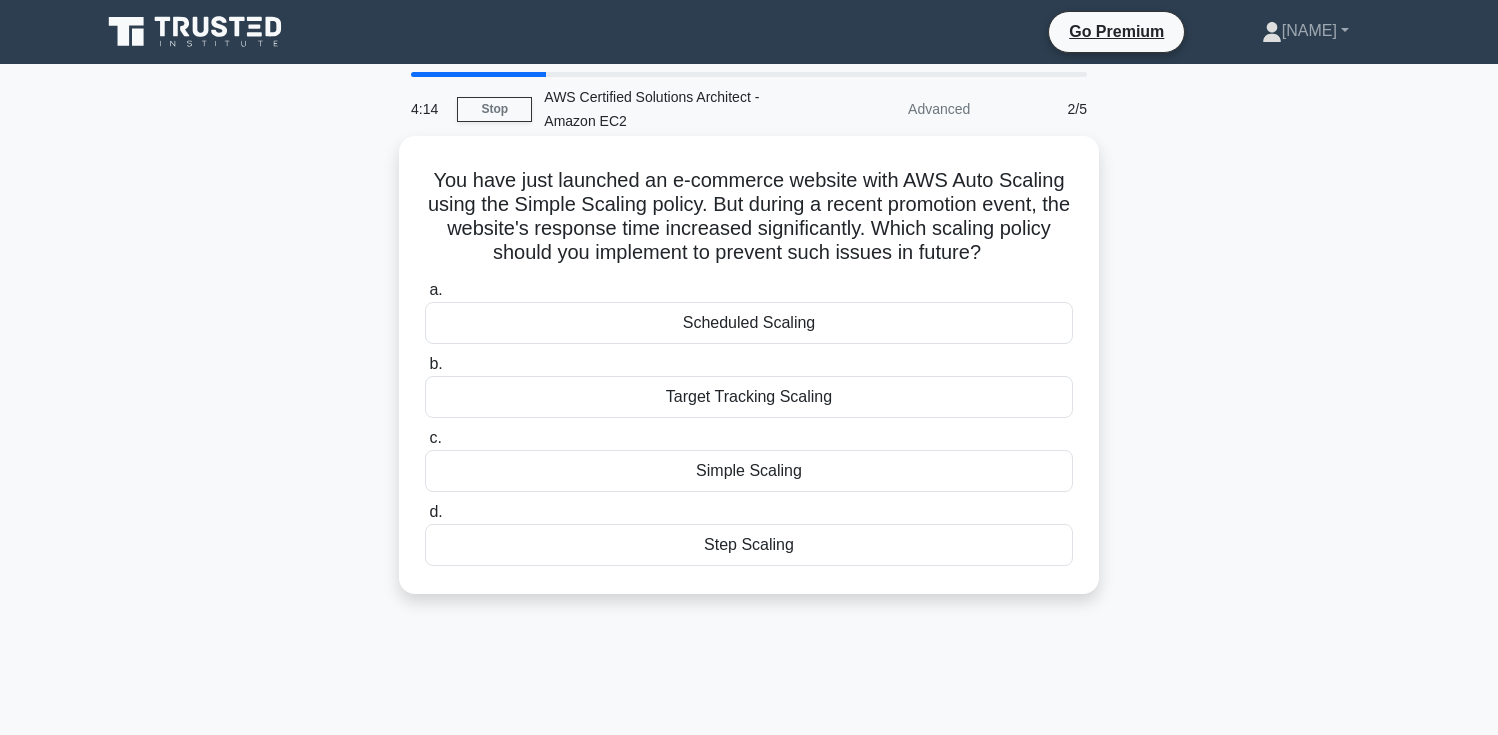 click on "Target Tracking Scaling" at bounding box center [749, 397] 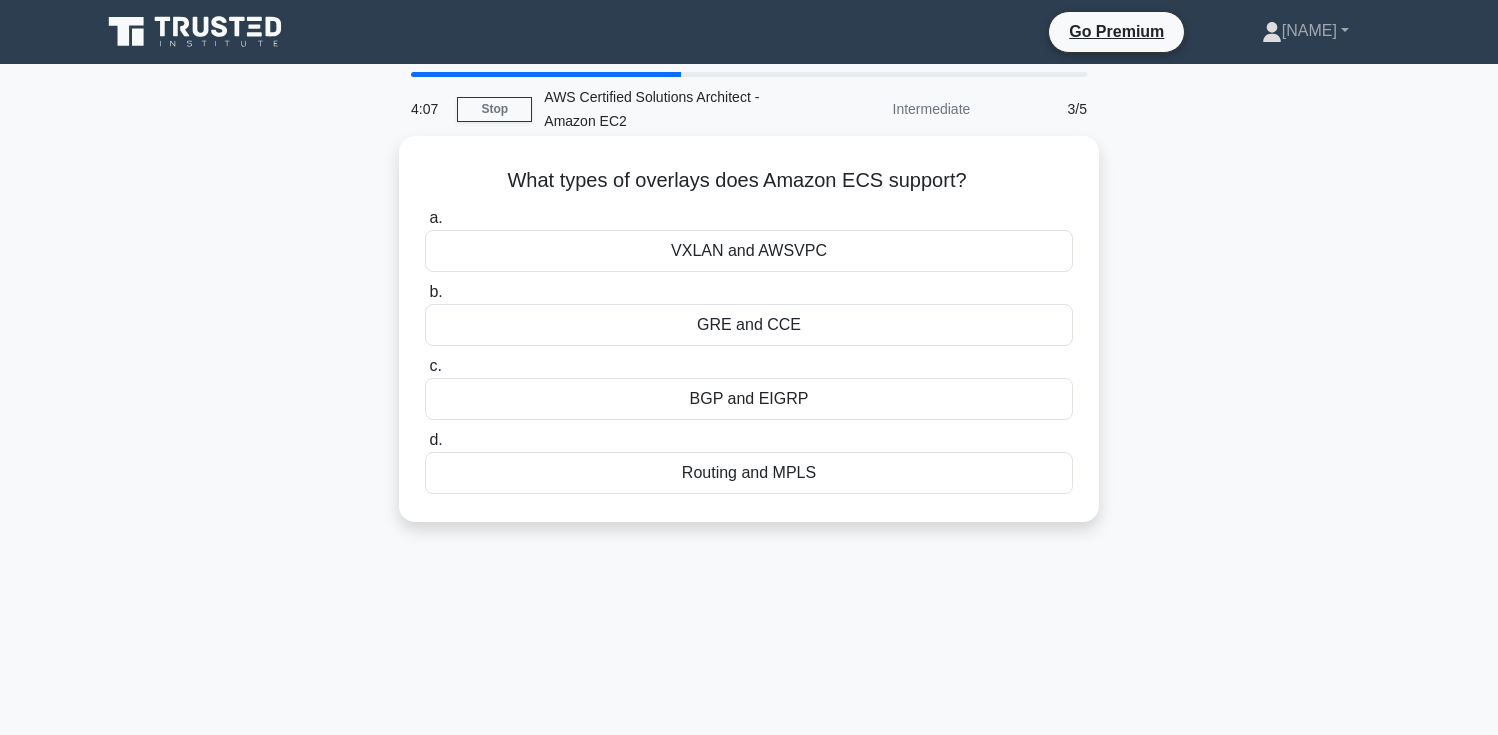 click on "Routing and MPLS" at bounding box center [749, 473] 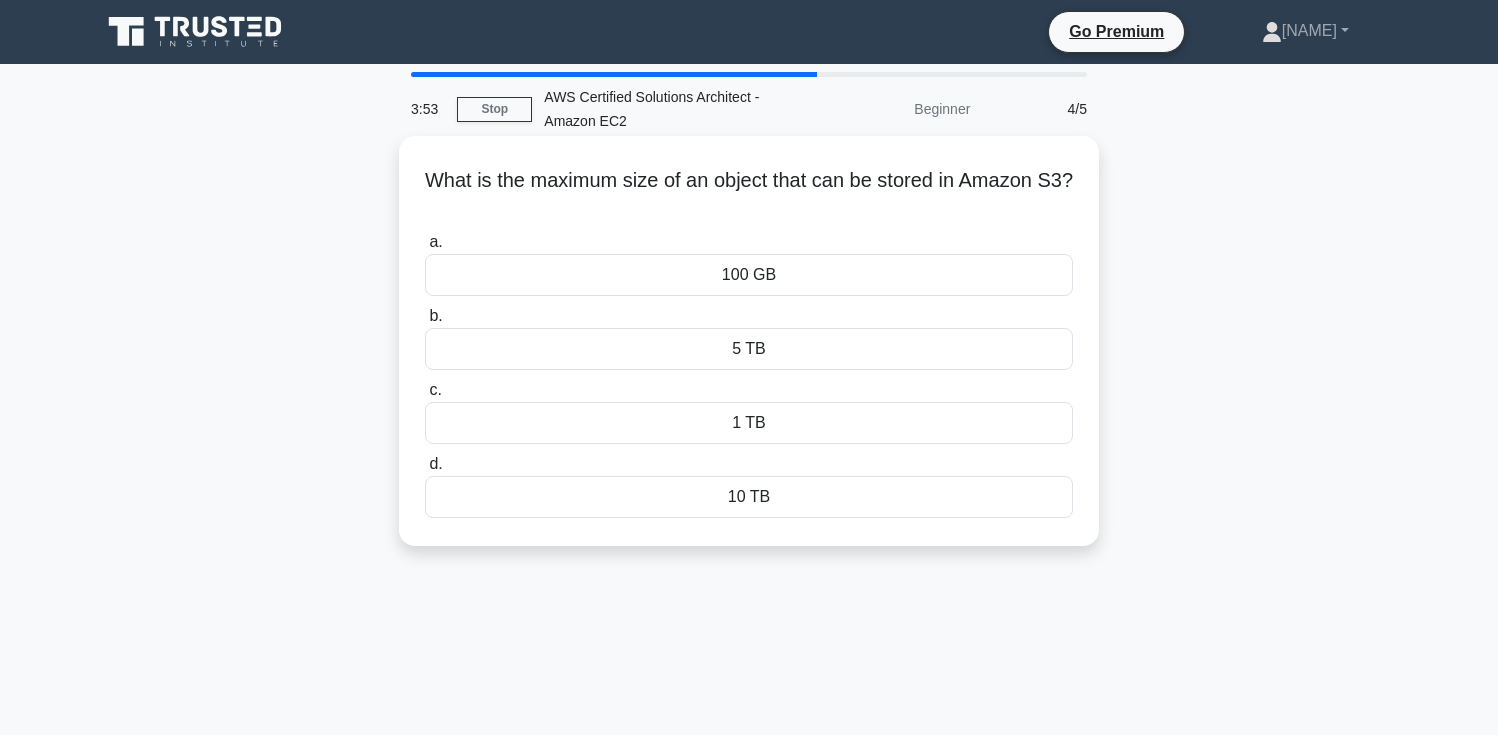 click on "10 TB" at bounding box center [749, 497] 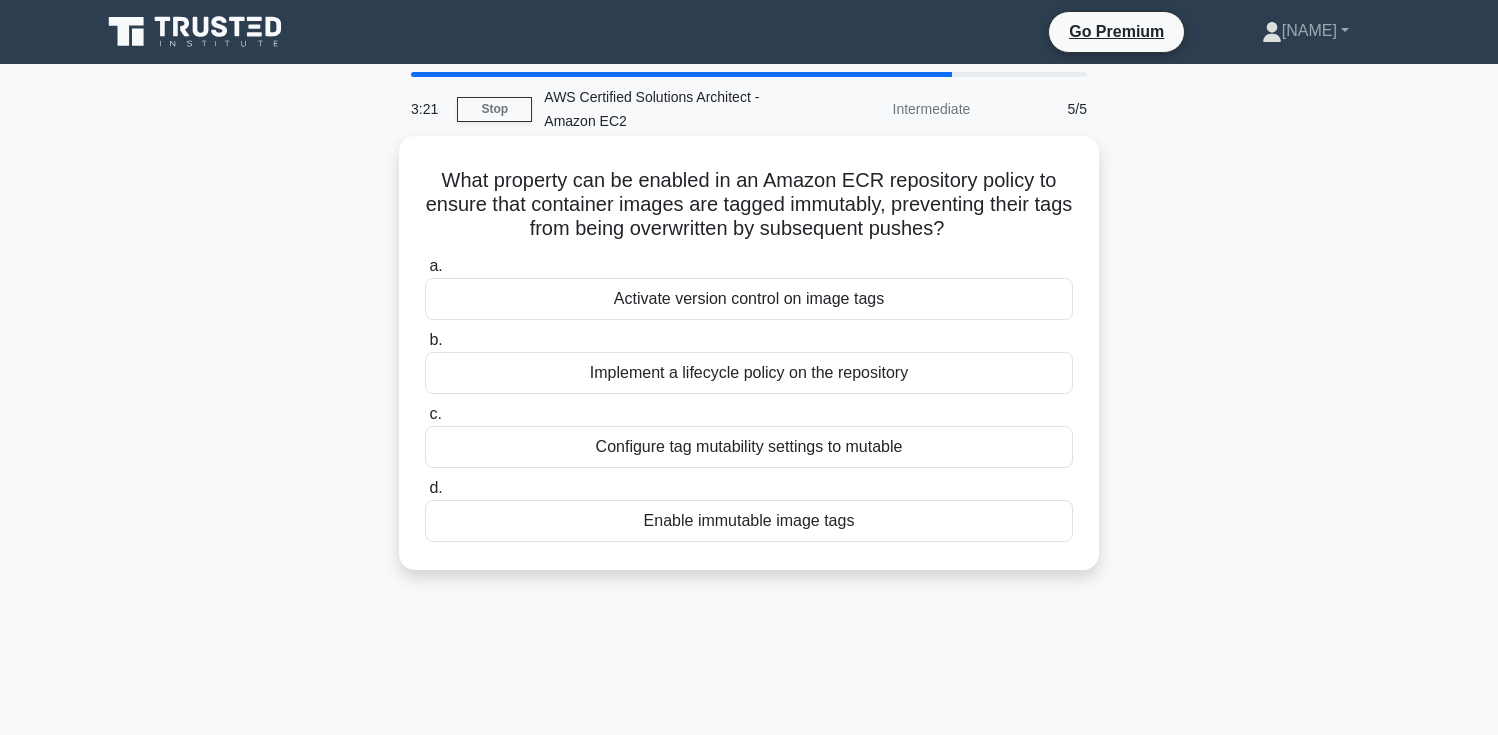 click on "Enable immutable image tags" at bounding box center (749, 521) 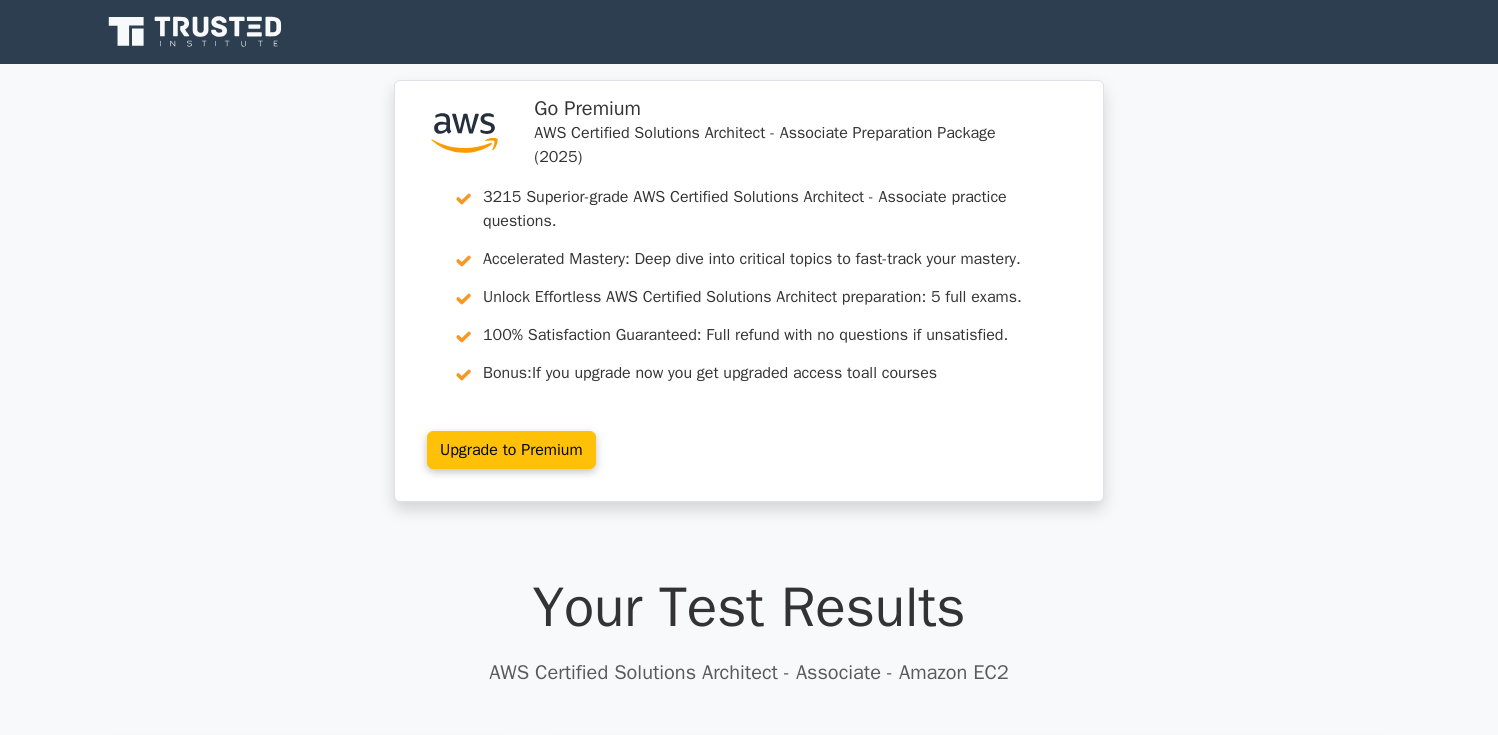 scroll, scrollTop: 0, scrollLeft: 0, axis: both 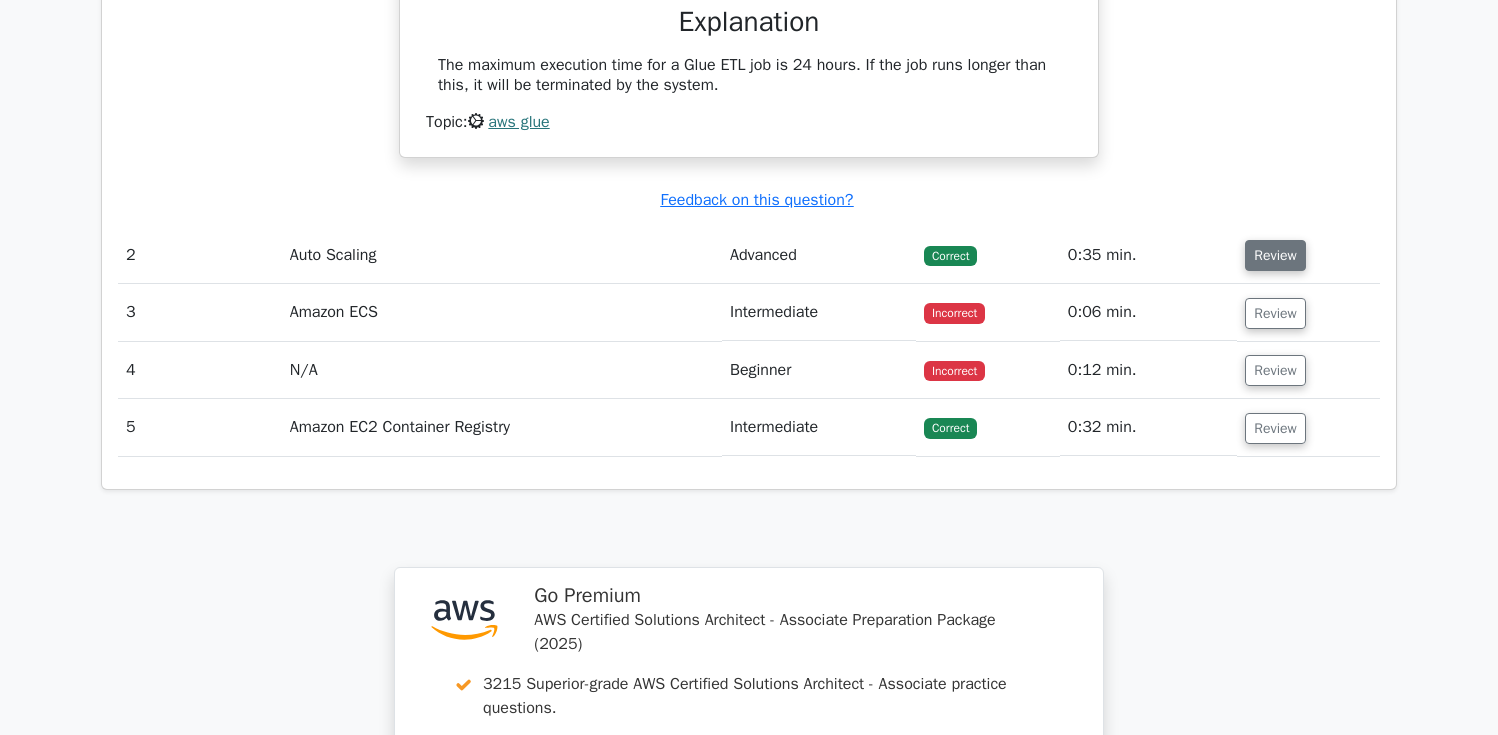 click on "Review" at bounding box center [1275, 255] 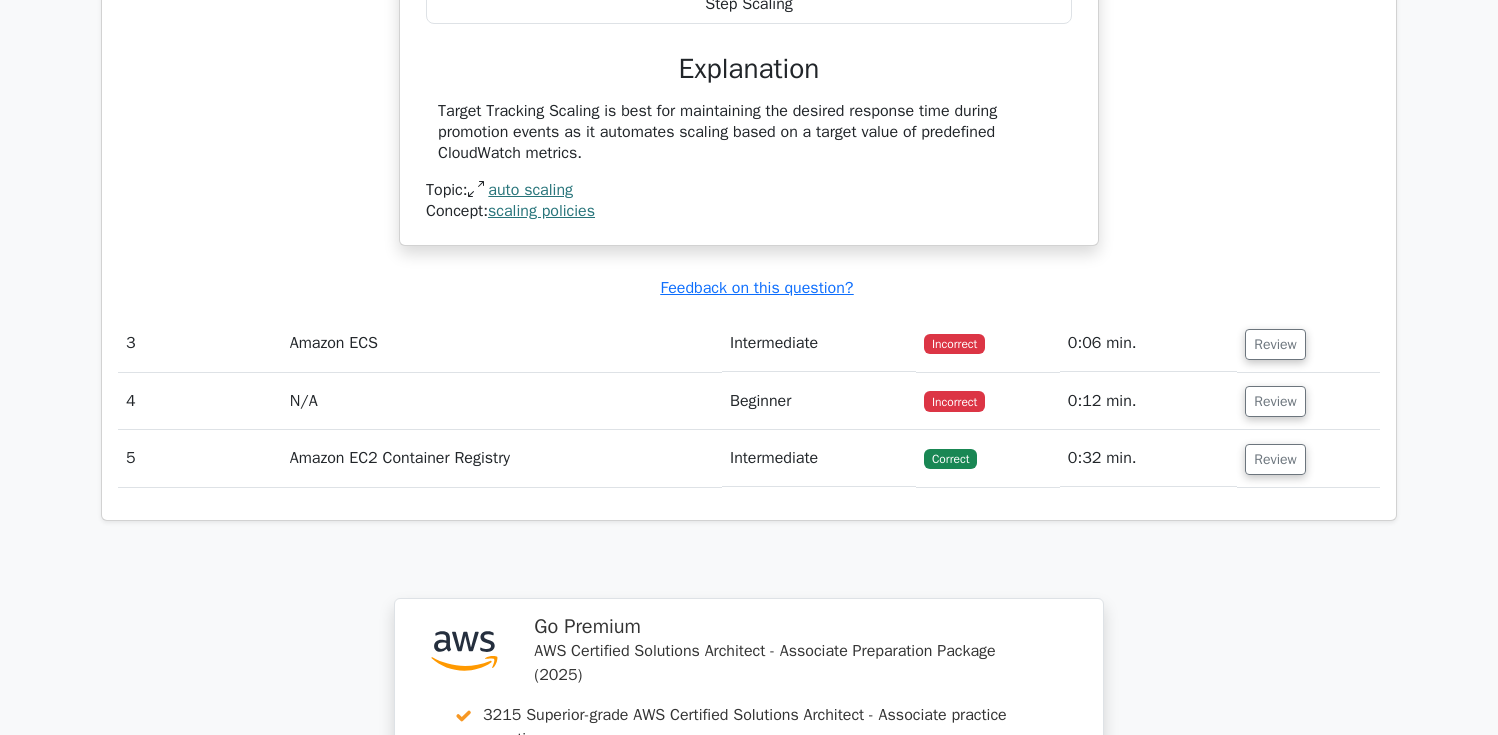scroll, scrollTop: 2584, scrollLeft: 0, axis: vertical 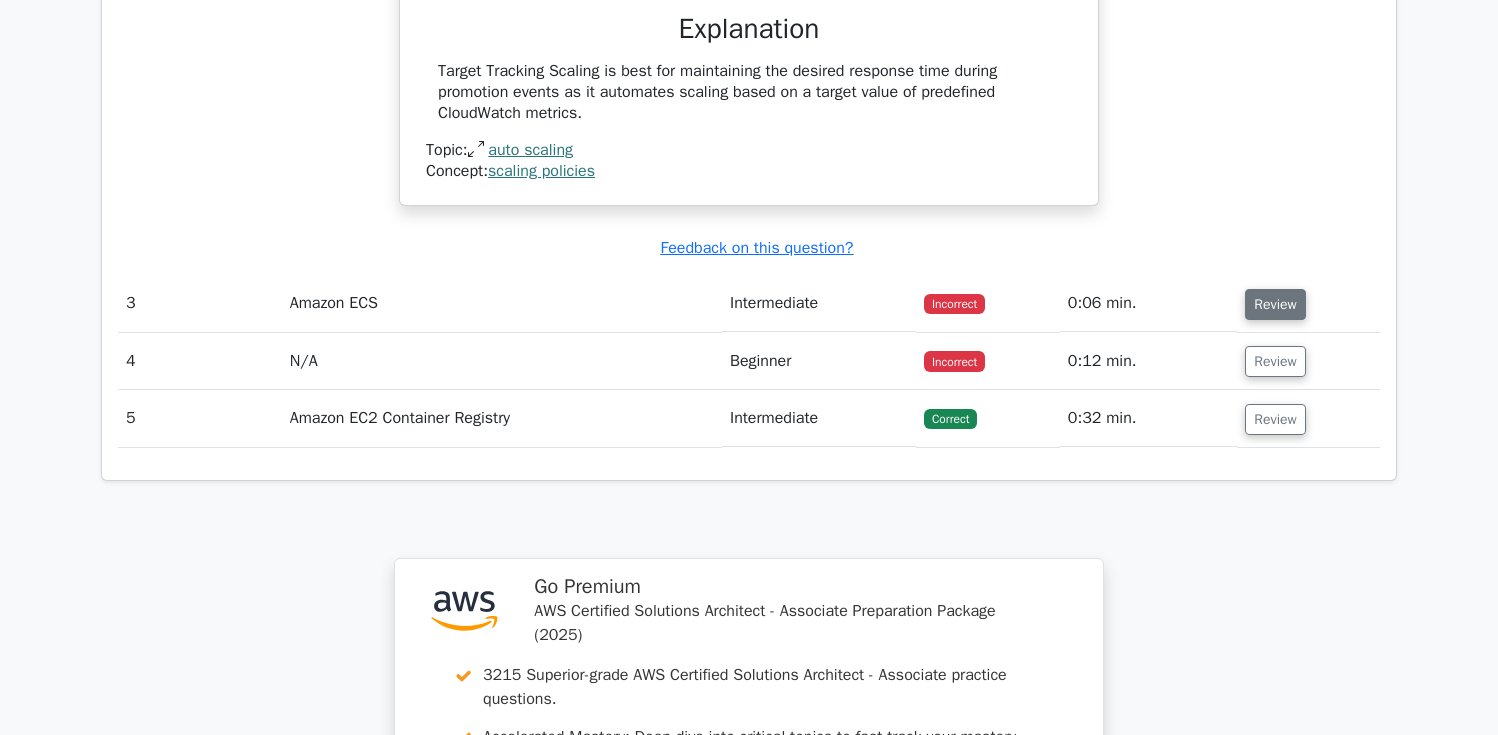 click on "Review" at bounding box center (1275, 304) 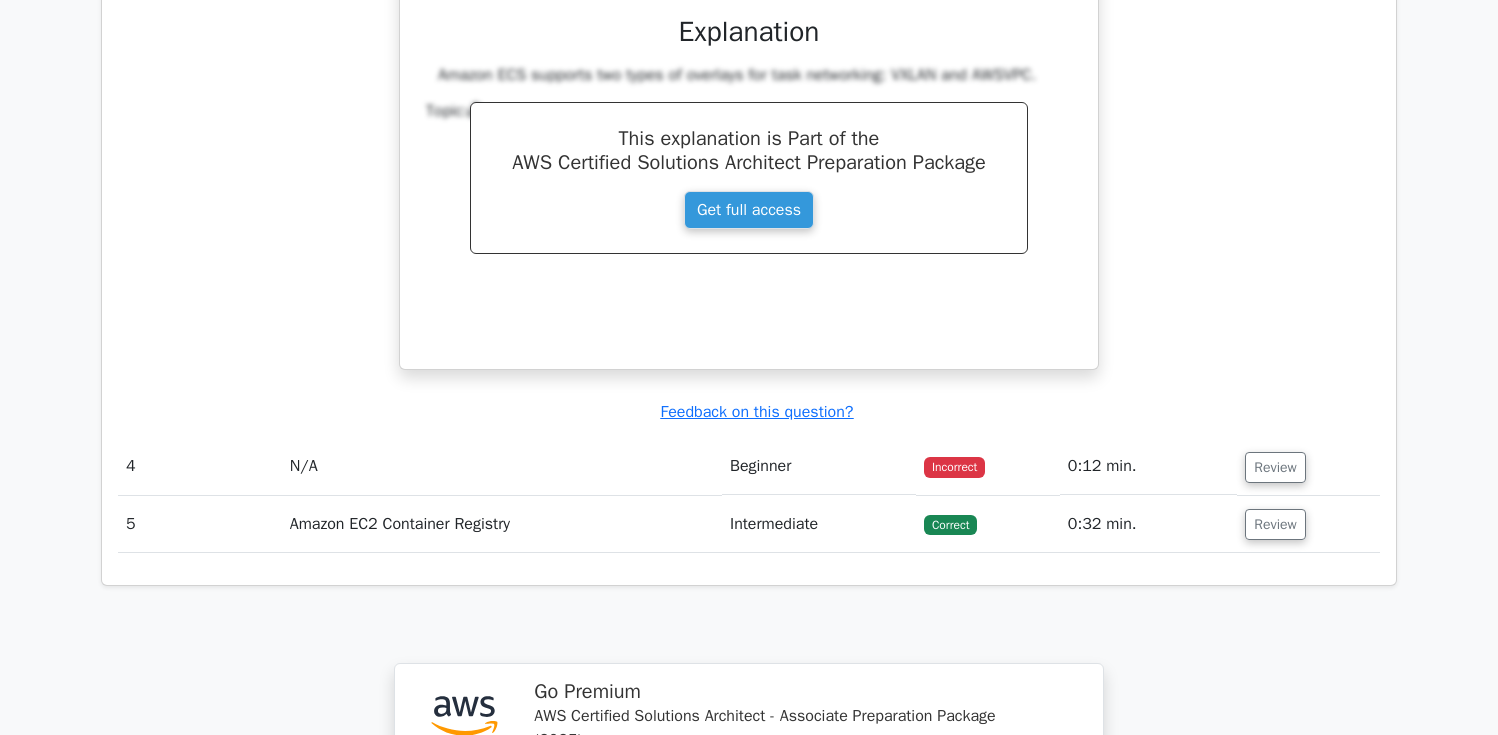 scroll, scrollTop: 3294, scrollLeft: 0, axis: vertical 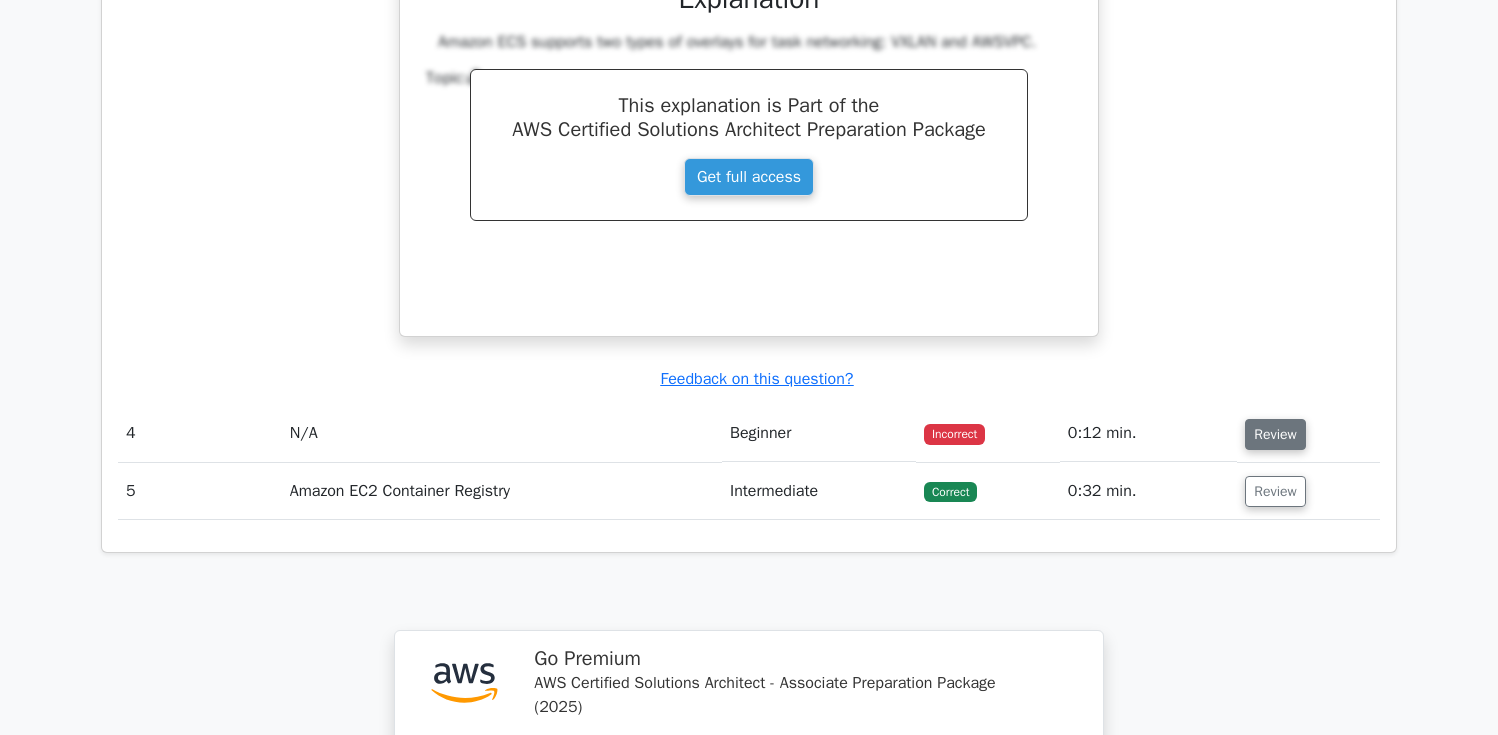 click on "Review" at bounding box center (1275, 434) 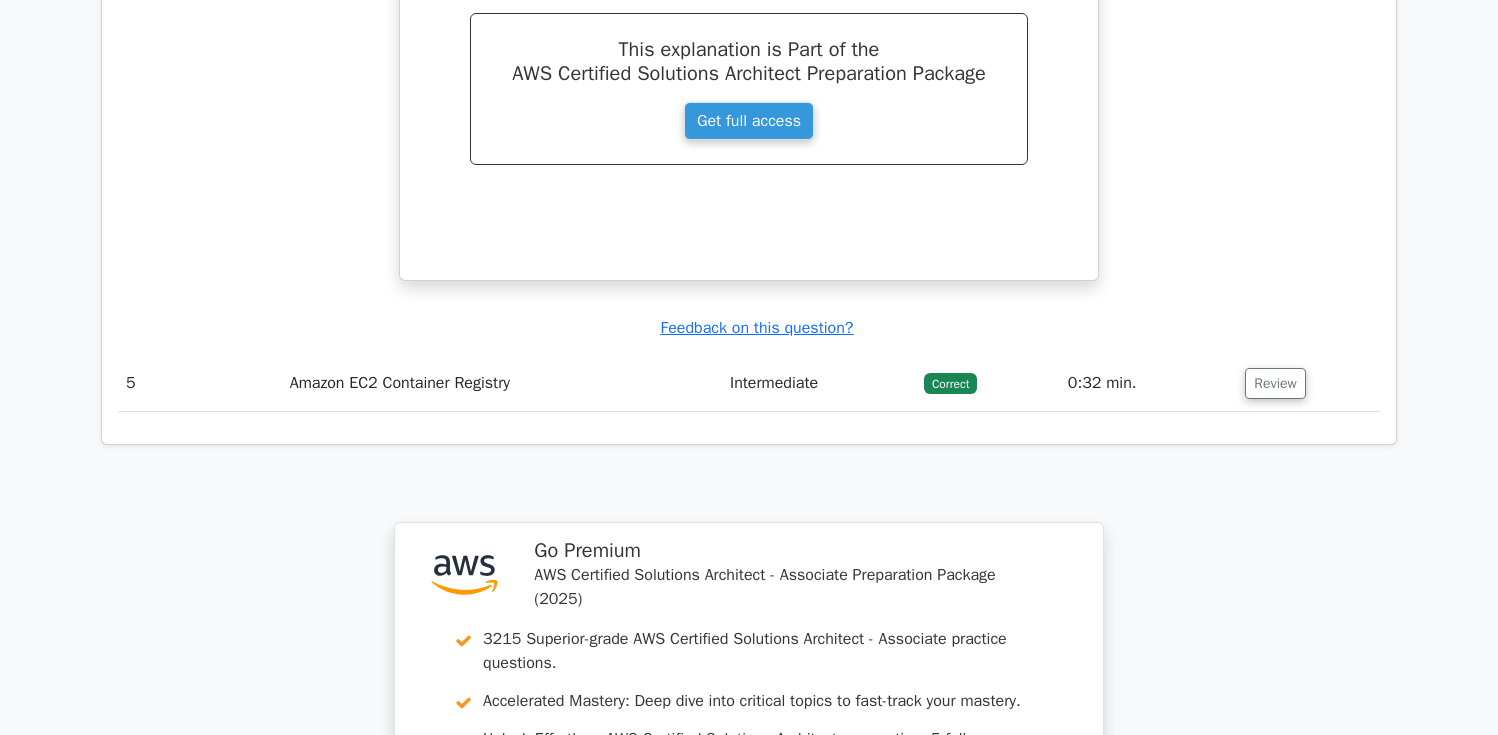 scroll, scrollTop: 4206, scrollLeft: 0, axis: vertical 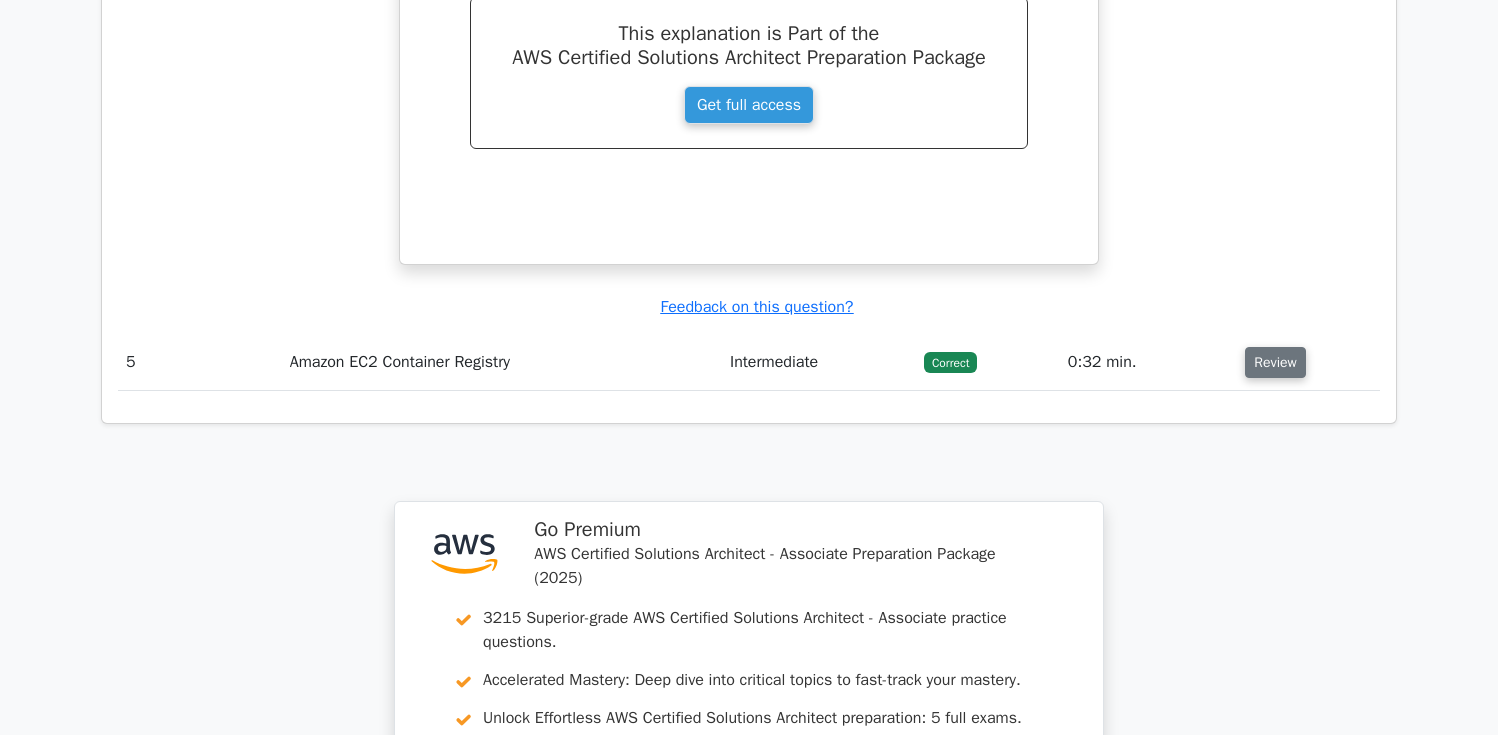 click on "Review" at bounding box center [1275, 362] 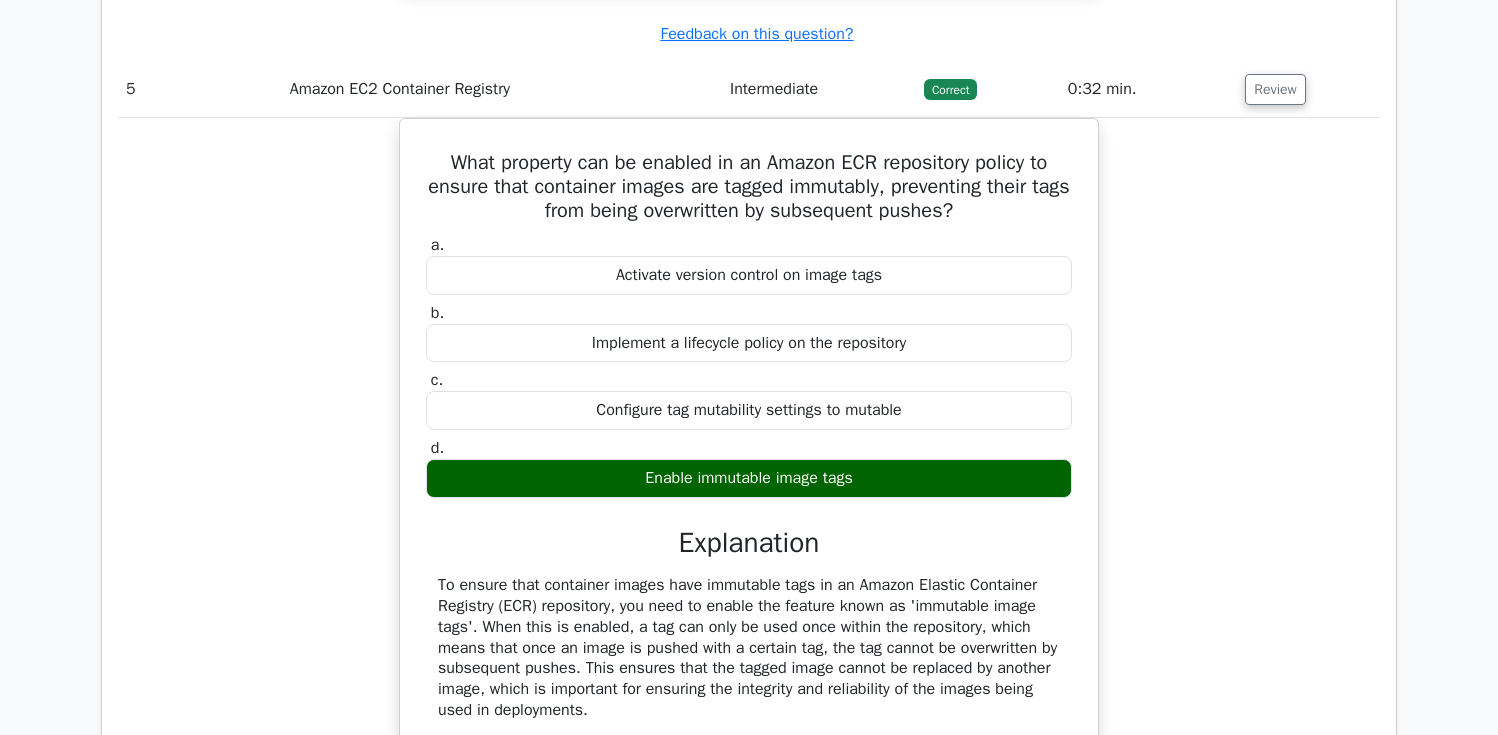 scroll, scrollTop: 4519, scrollLeft: 0, axis: vertical 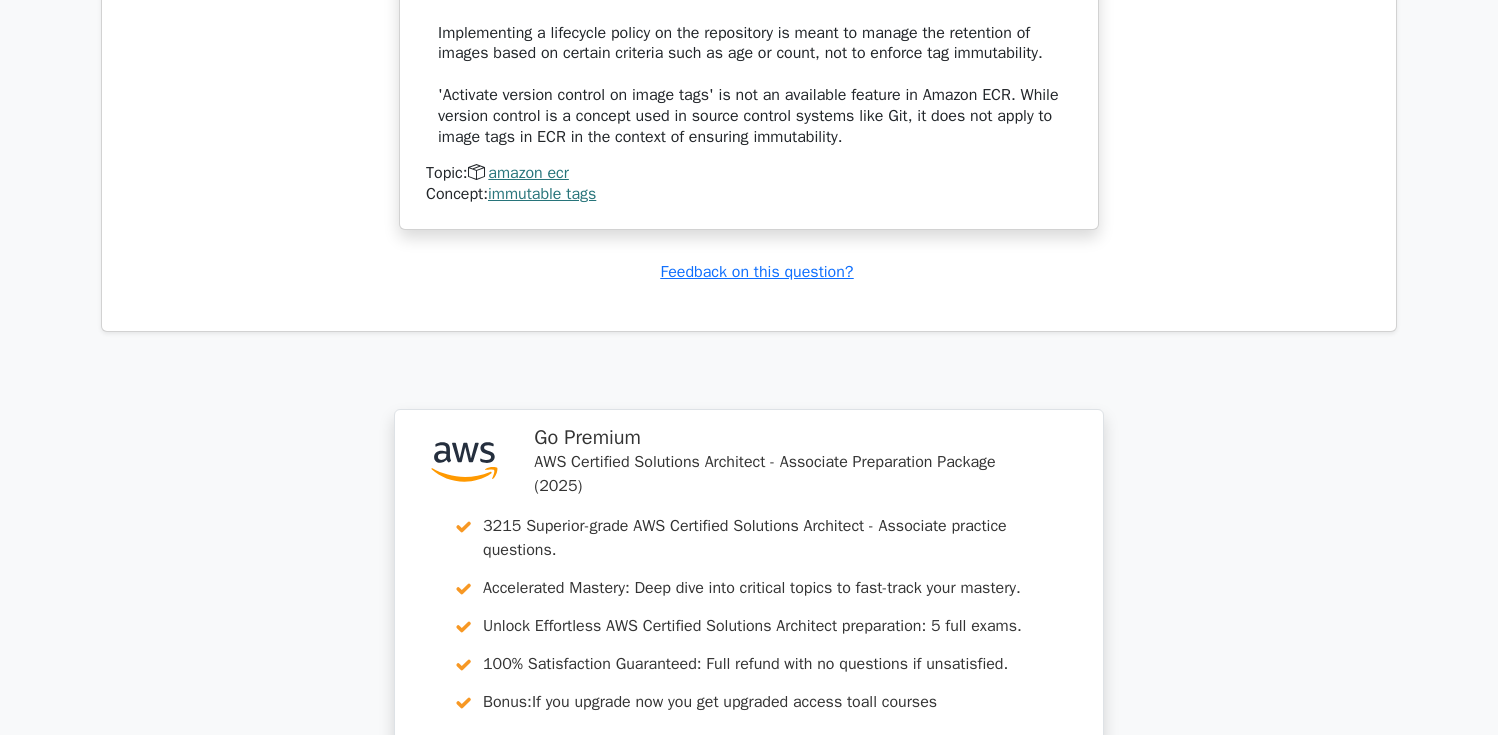 click on "What property can be enabled in an Amazon ECR repository policy to ensure that container images are tagged immutably, preventing their tags from being overwritten by subsequent pushes?
a.
Activate version control on image tags
b.
c. d." at bounding box center (749, -215) 